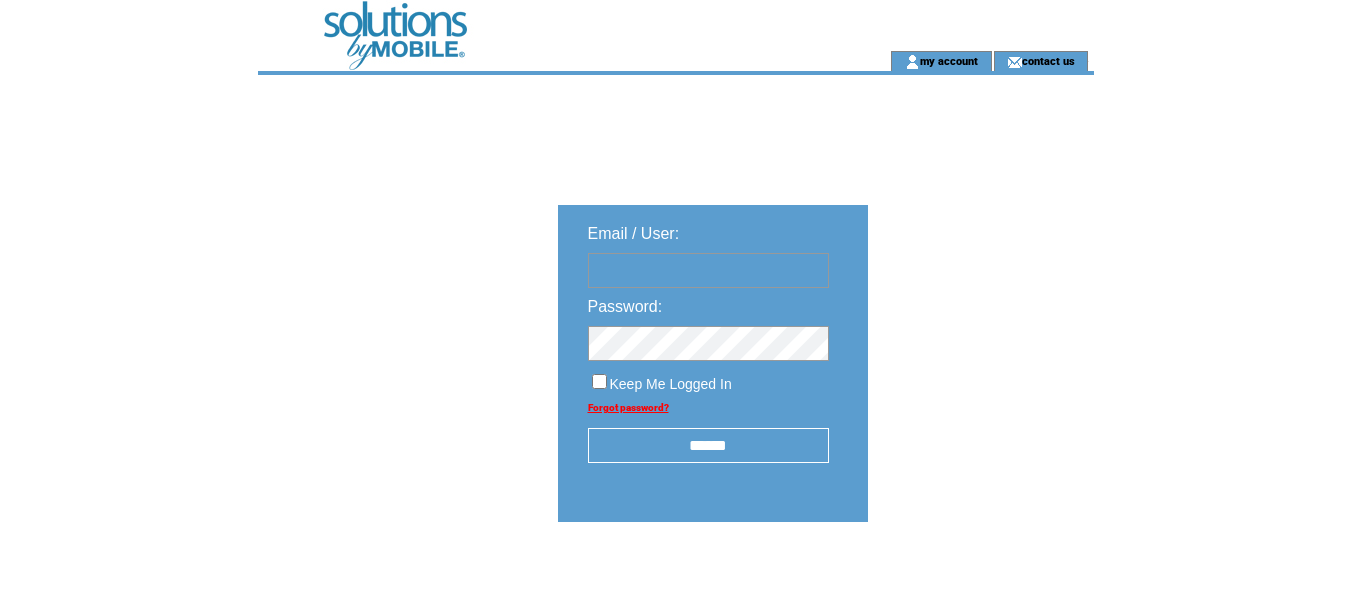scroll, scrollTop: 0, scrollLeft: 0, axis: both 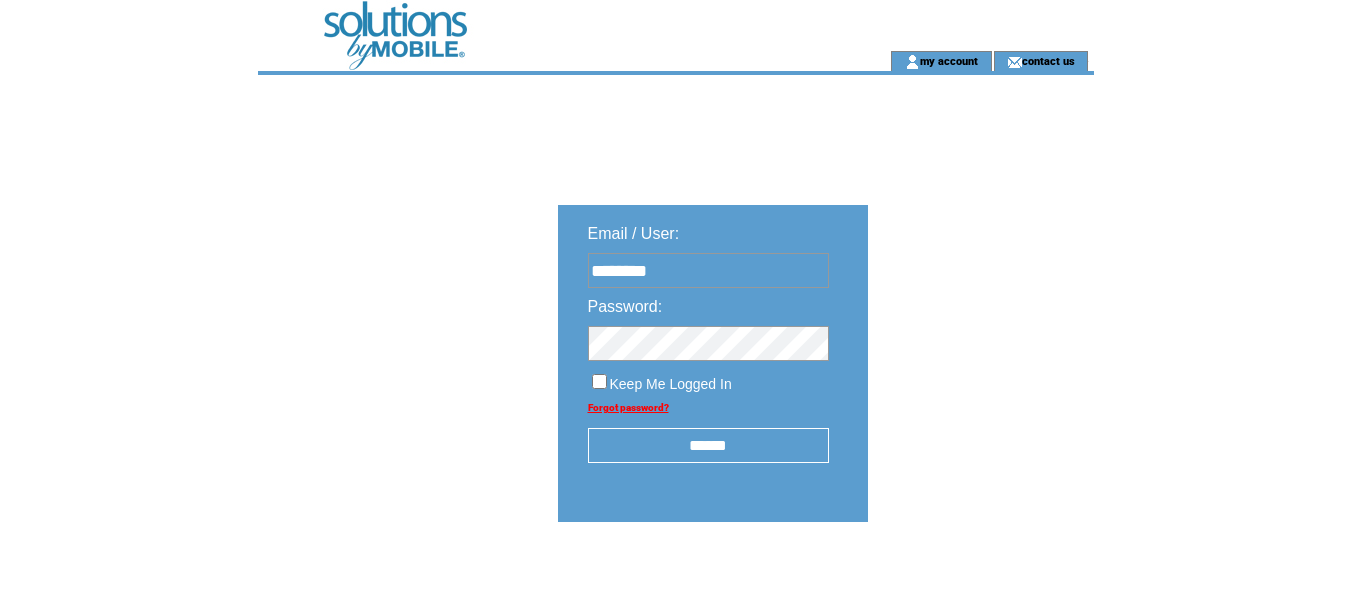 drag, startPoint x: 736, startPoint y: 265, endPoint x: 404, endPoint y: 256, distance: 332.12198 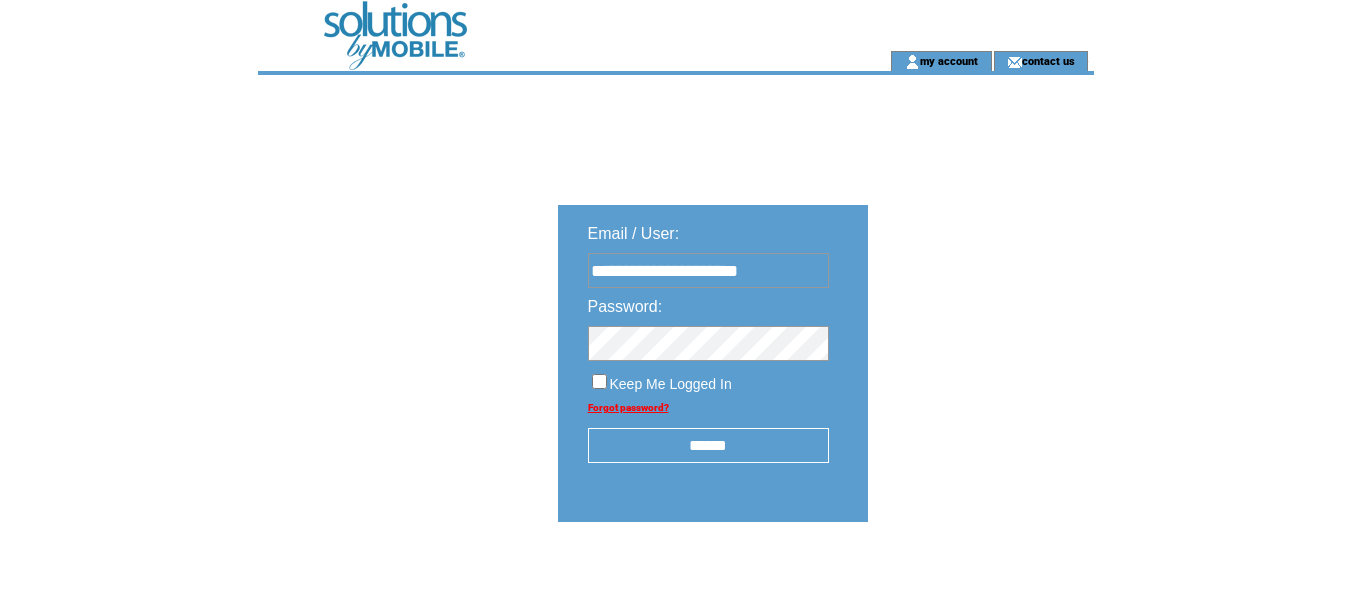type on "**********" 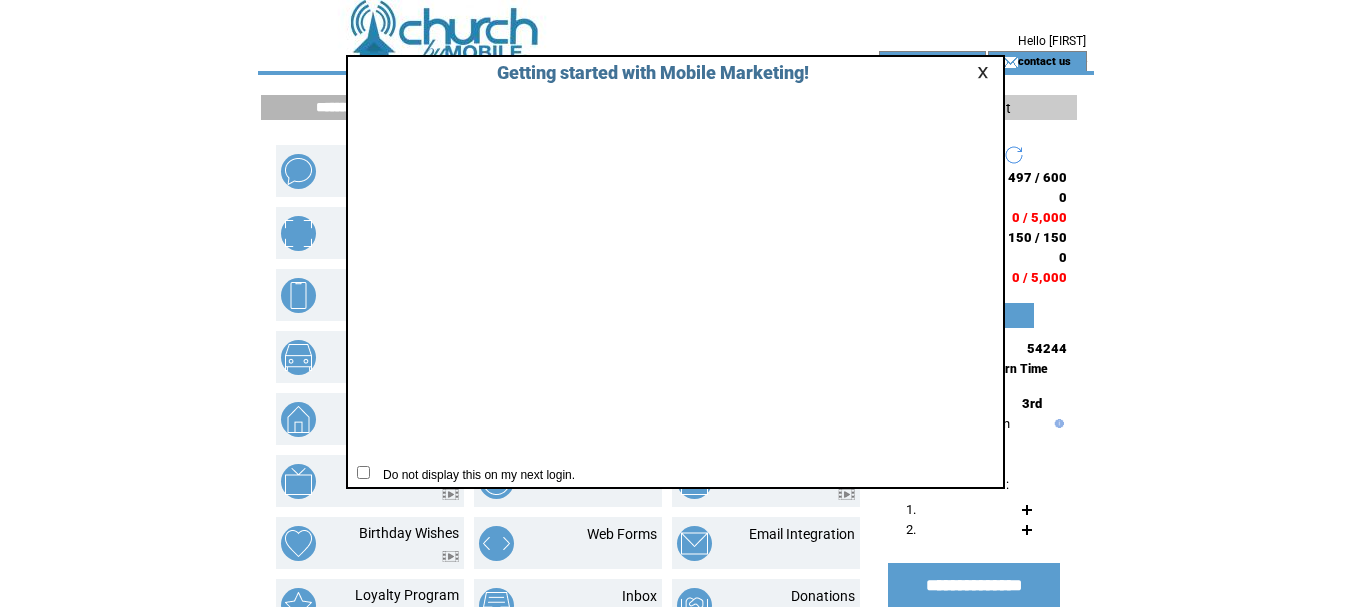 scroll, scrollTop: 0, scrollLeft: 0, axis: both 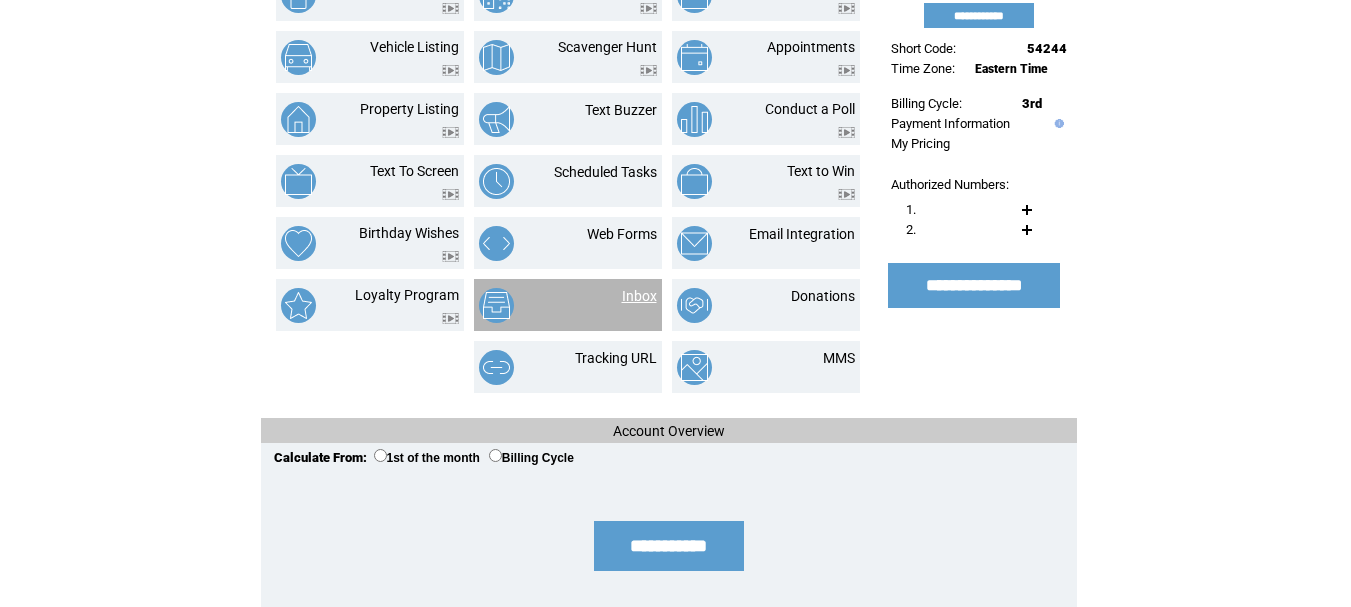 click on "Inbox" at bounding box center (639, 296) 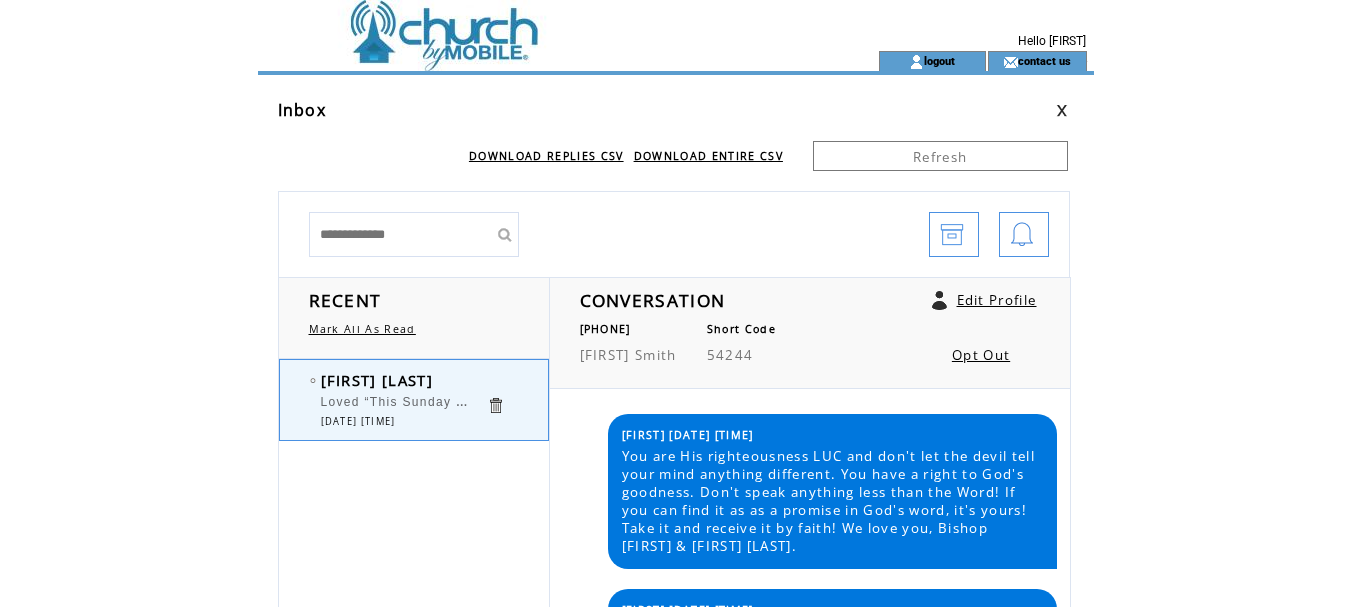 scroll, scrollTop: 173, scrollLeft: 0, axis: vertical 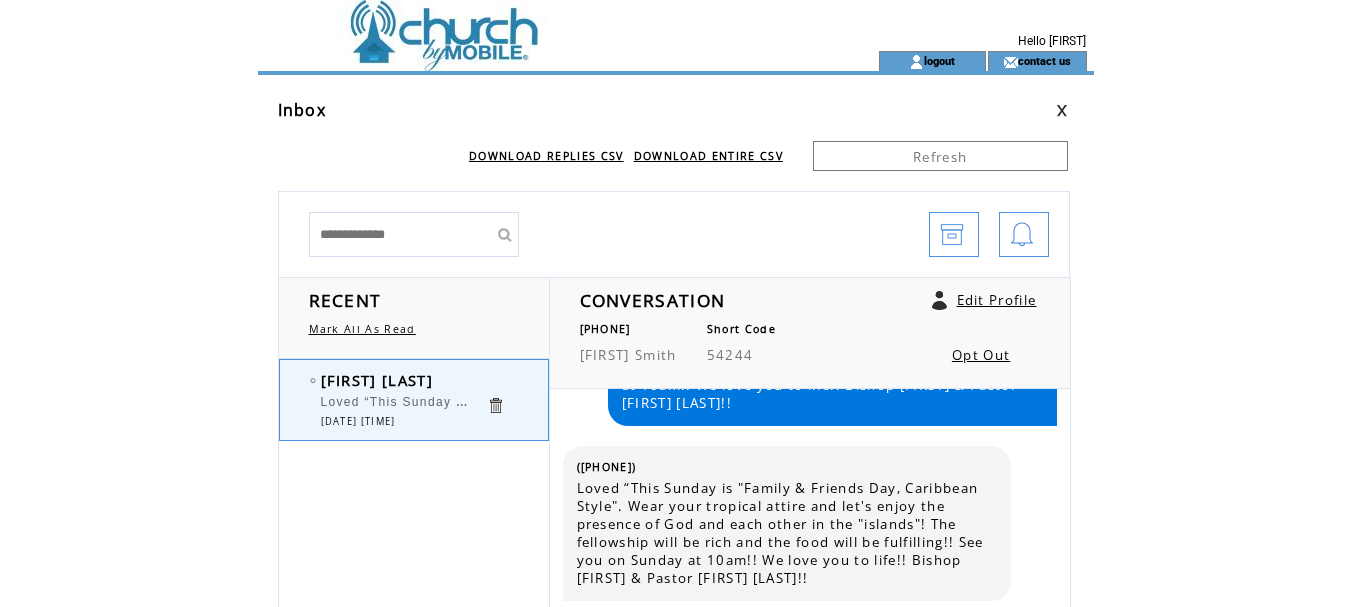 click at bounding box center [1062, 110] 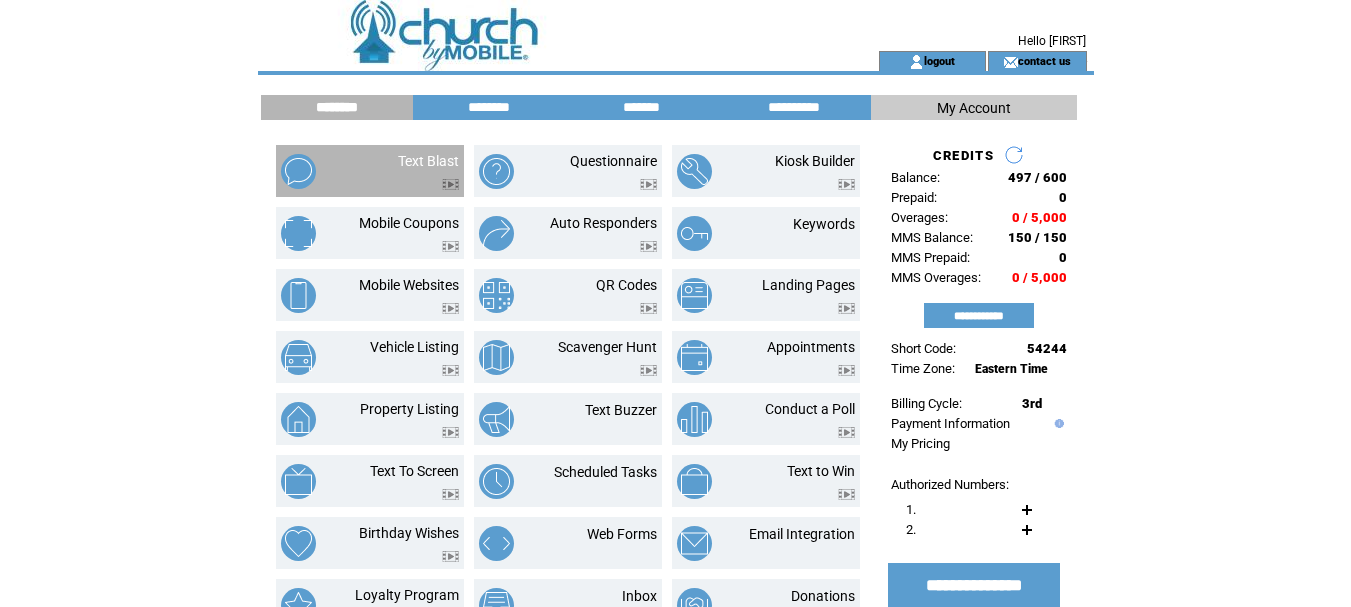 scroll, scrollTop: 0, scrollLeft: 0, axis: both 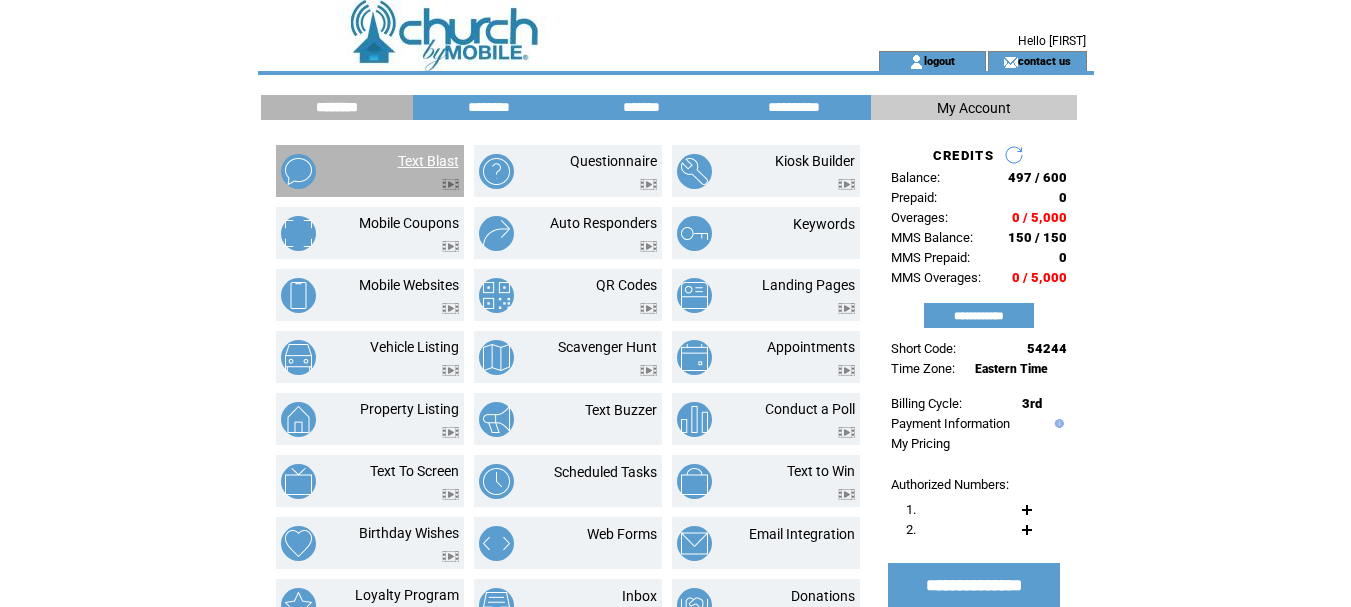 click on "Text Blast" at bounding box center (428, 161) 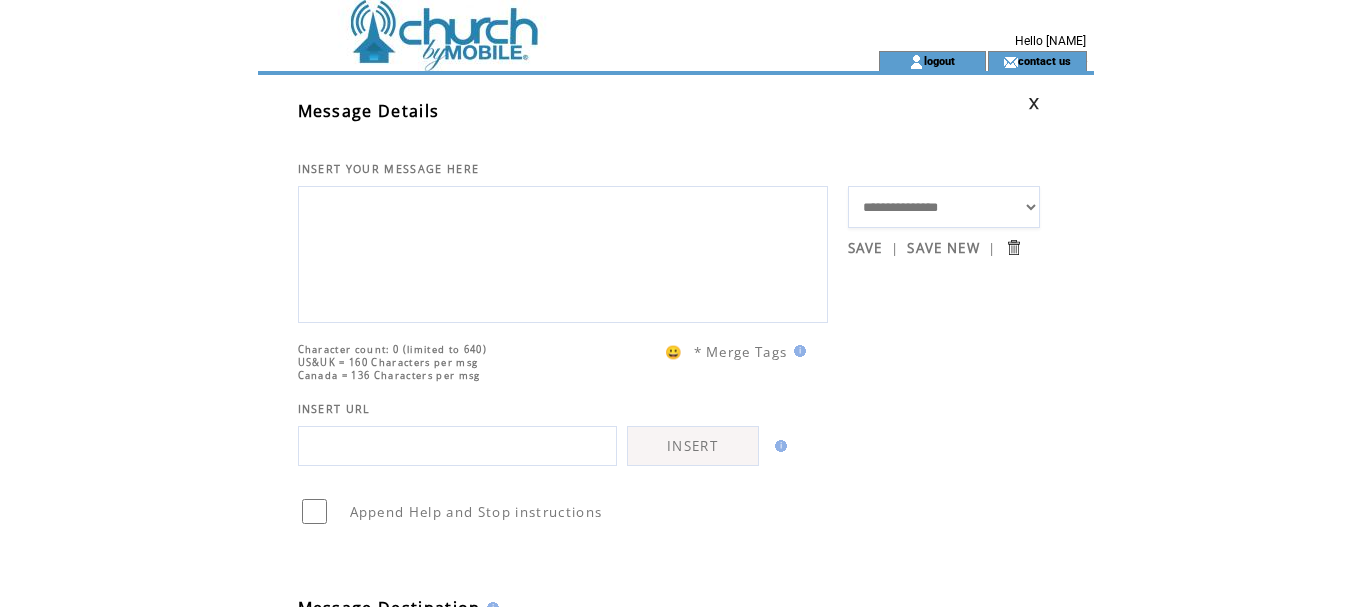 scroll, scrollTop: 0, scrollLeft: 0, axis: both 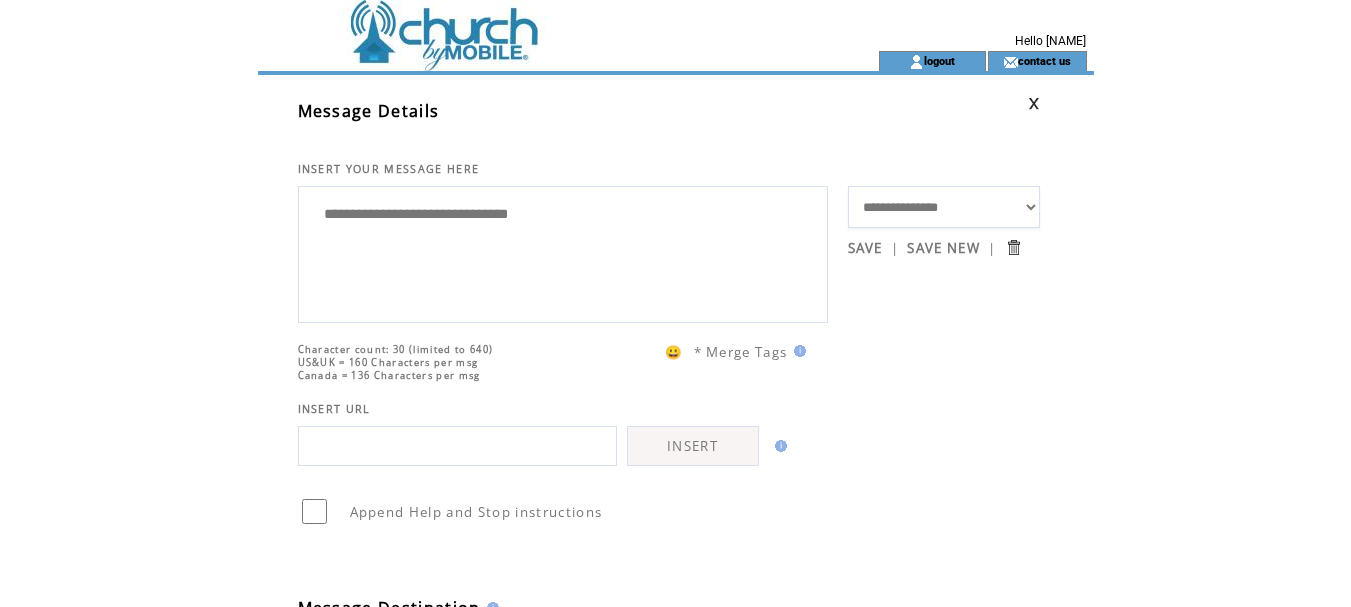 click on "**********" at bounding box center [563, 252] 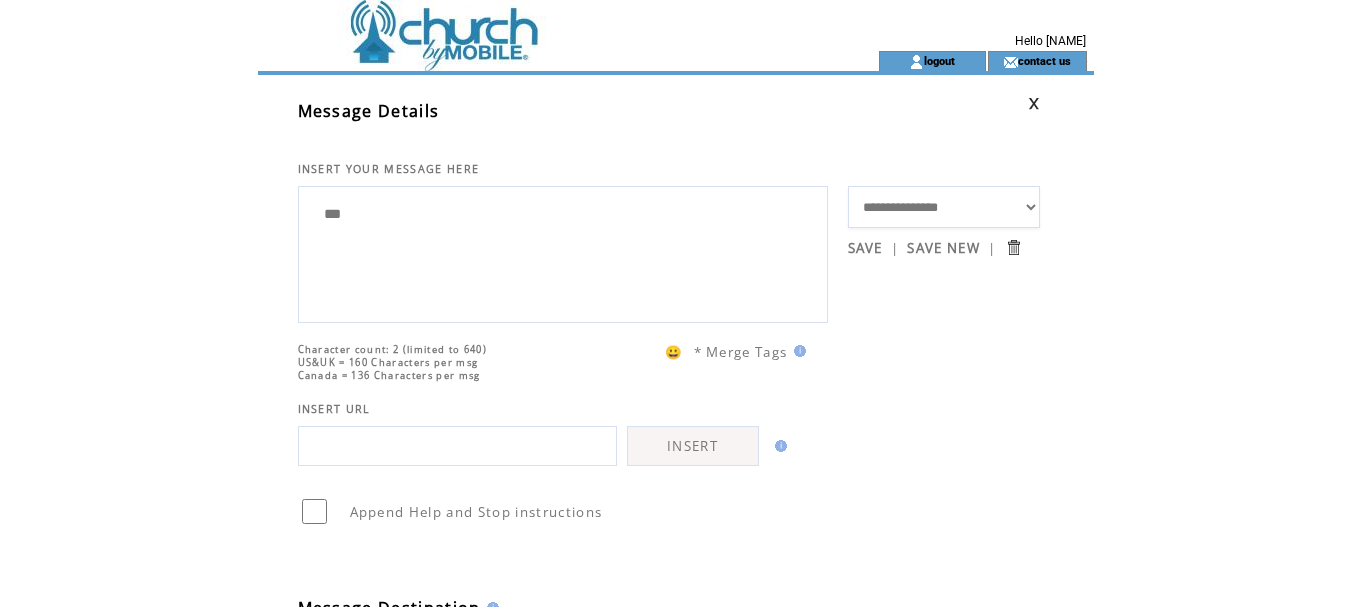type on "*" 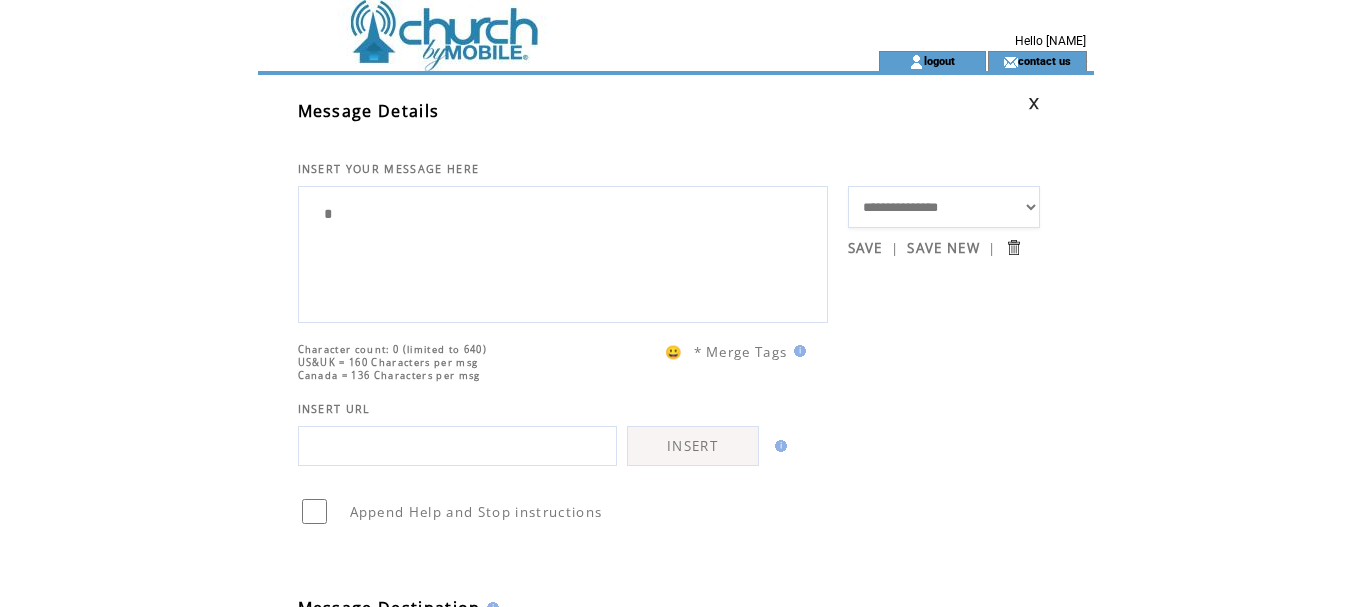 paste on "**********" 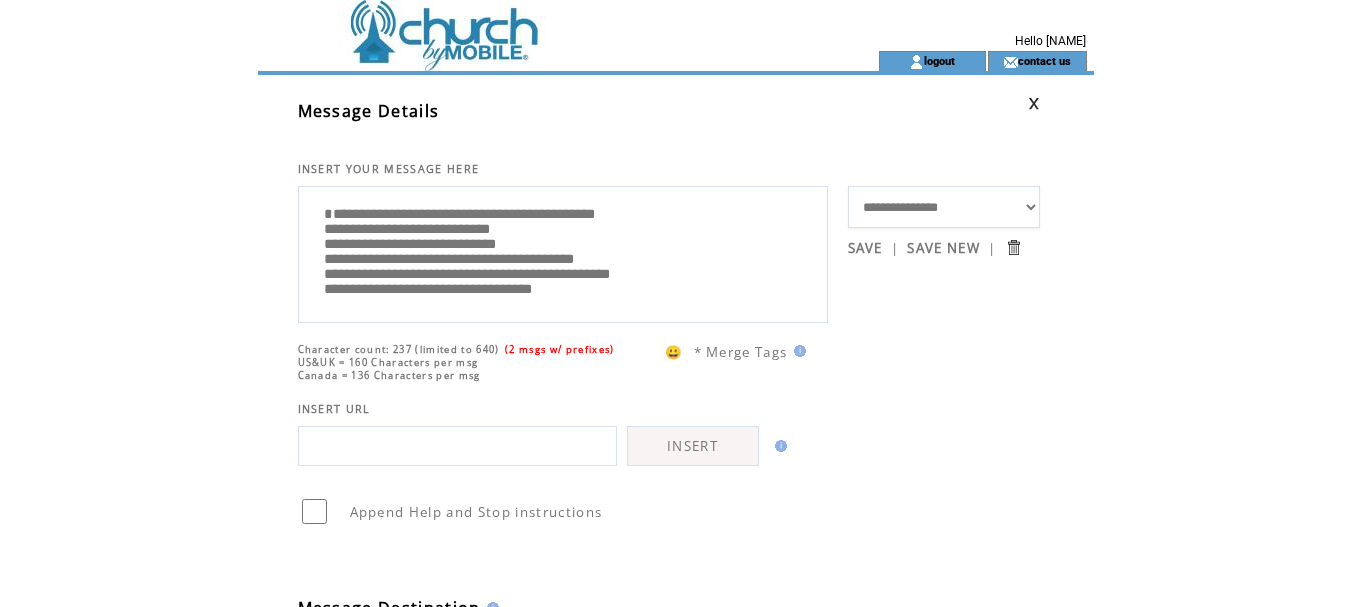 click on "**********" at bounding box center (563, 252) 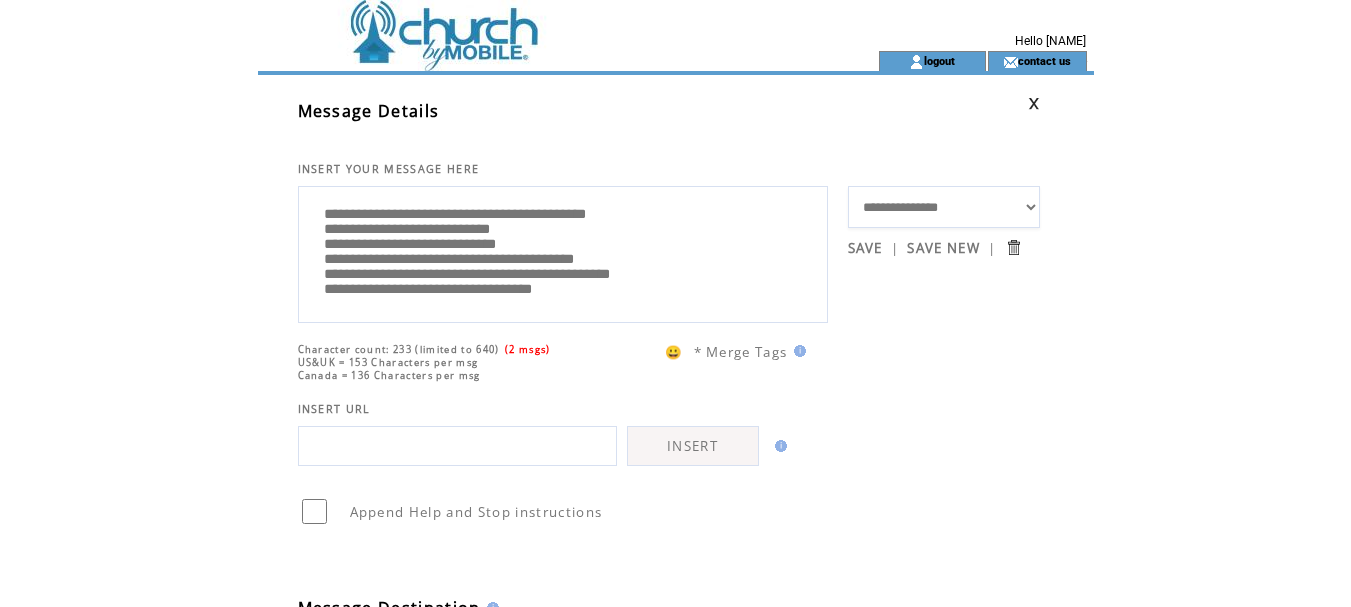 click on "**********" at bounding box center [563, 252] 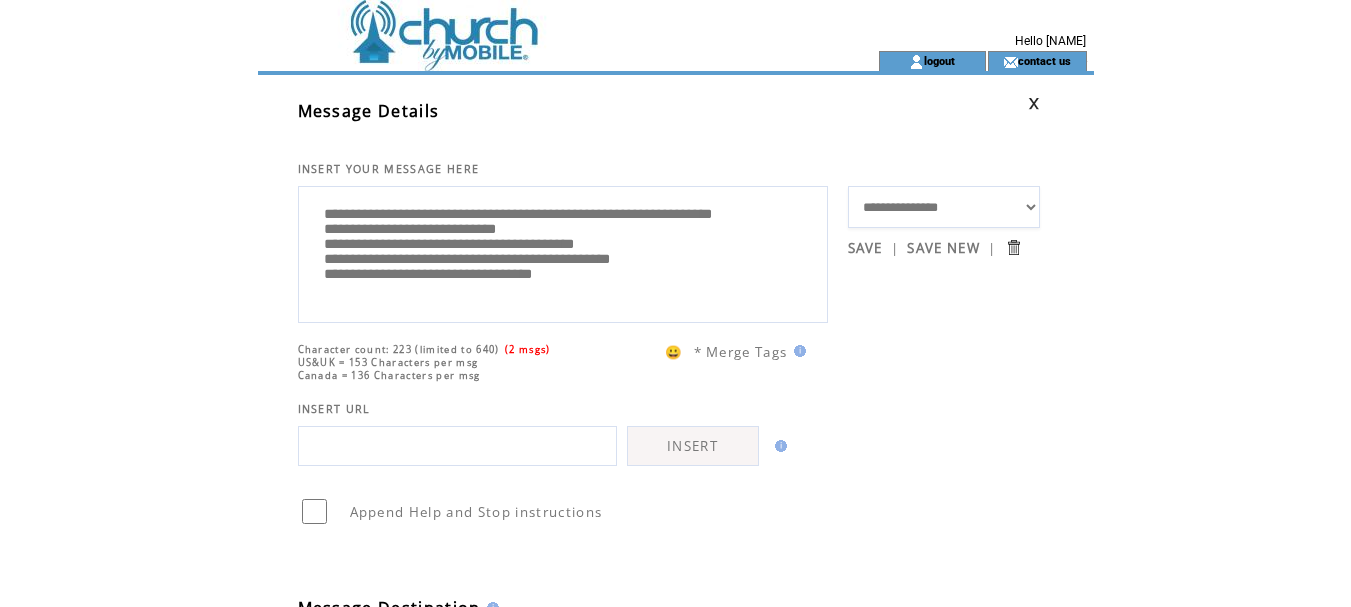 click on "**********" at bounding box center (563, 252) 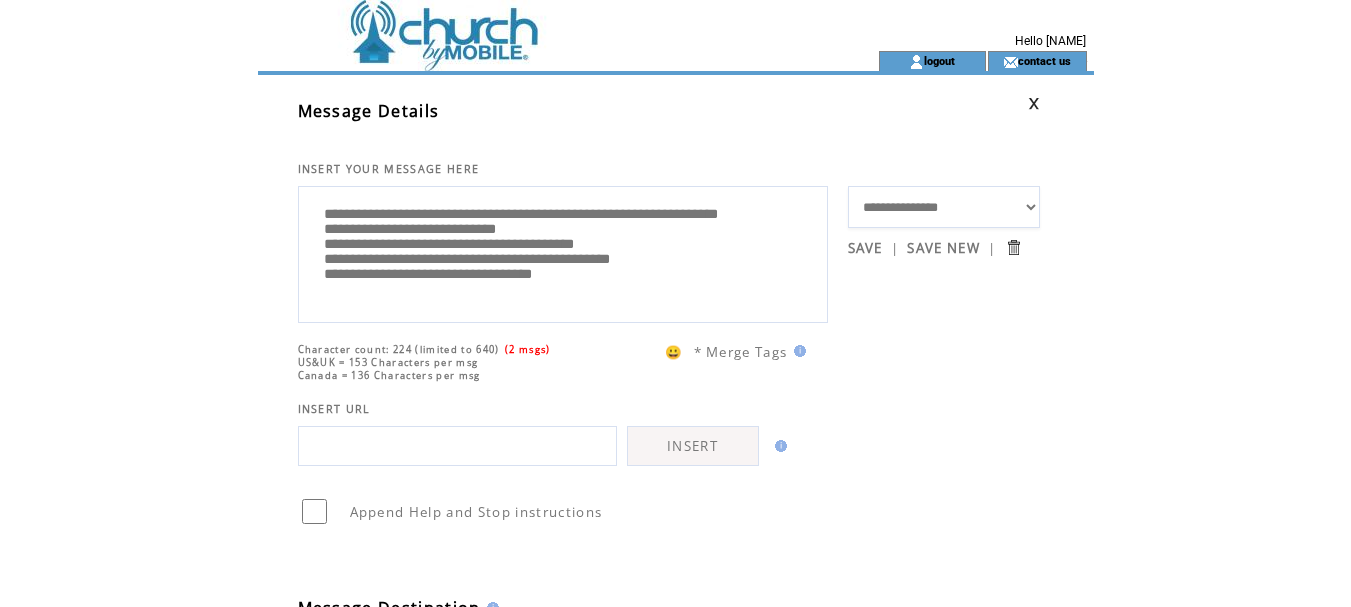 click on "**********" at bounding box center [563, 252] 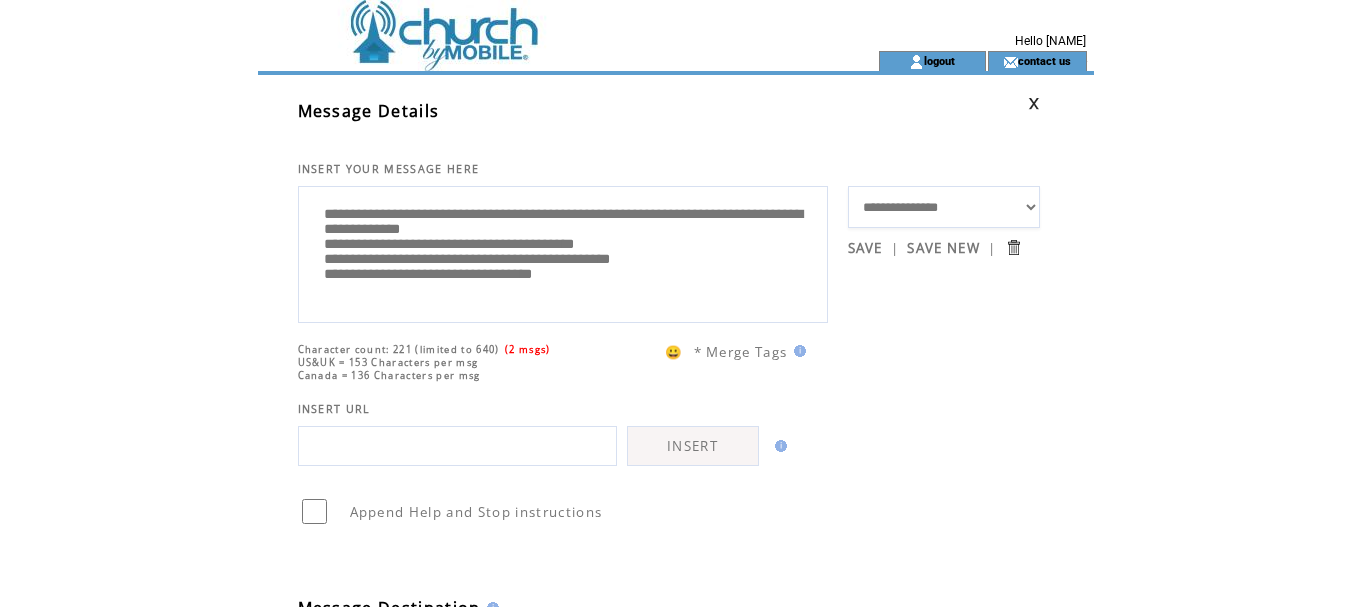 click on "**********" at bounding box center [563, 252] 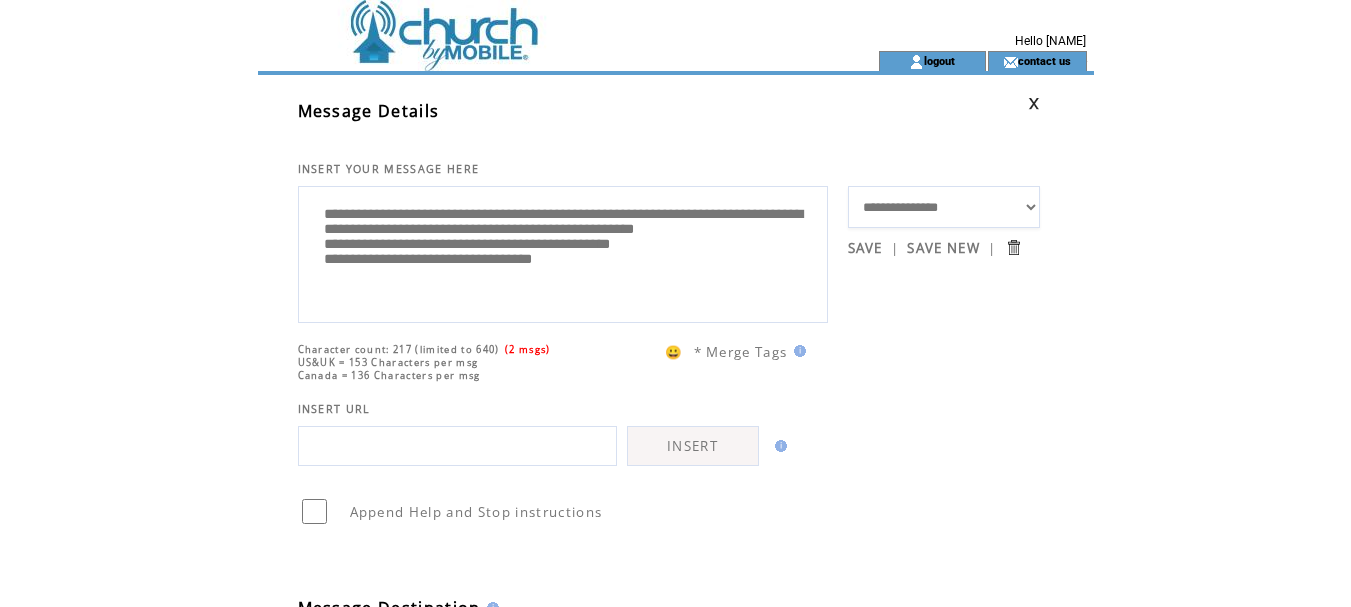 click on "**********" at bounding box center [563, 252] 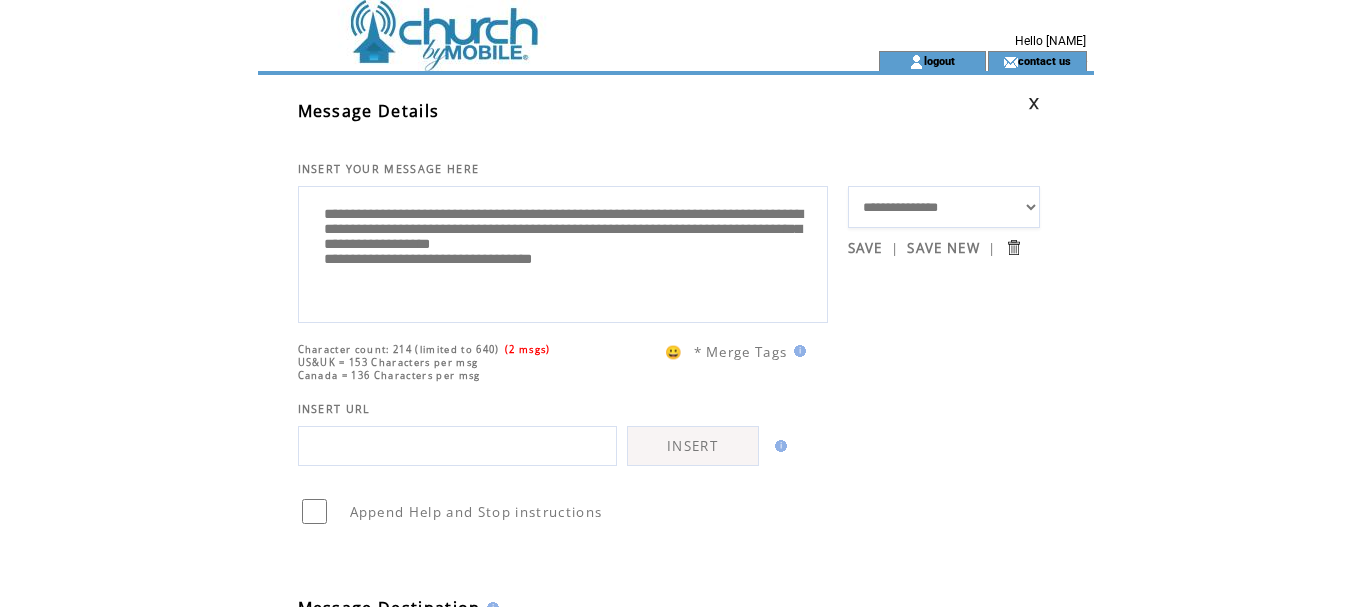 click on "**********" at bounding box center [563, 252] 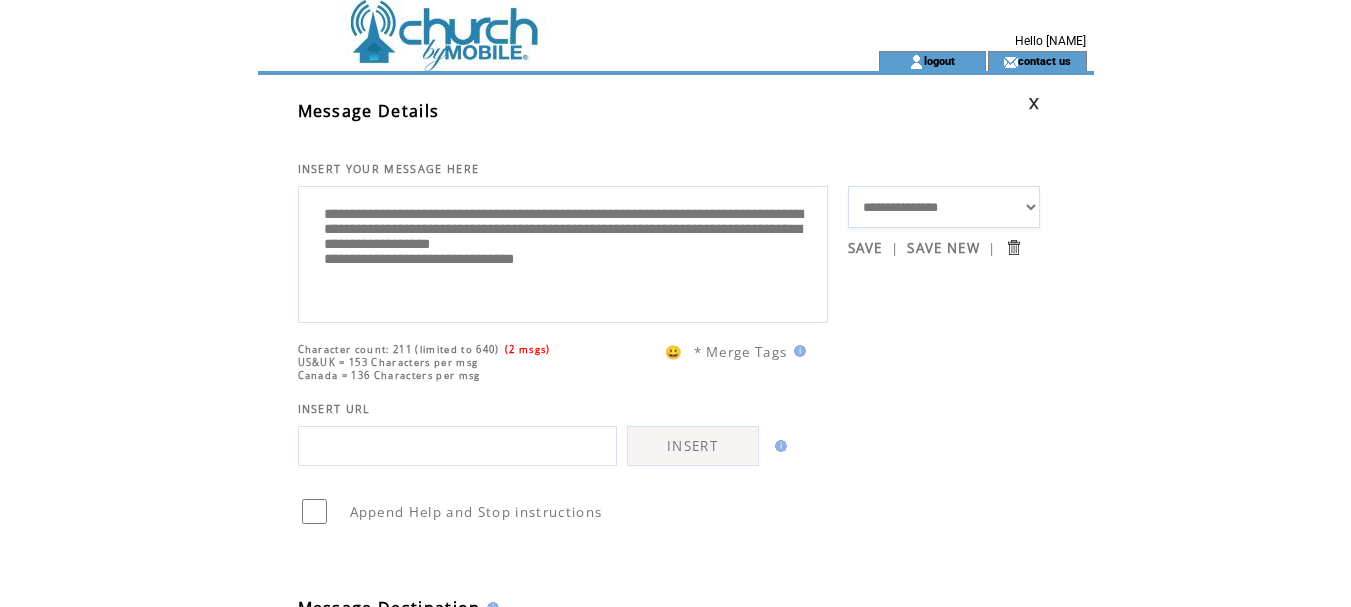 click on "**********" at bounding box center (563, 252) 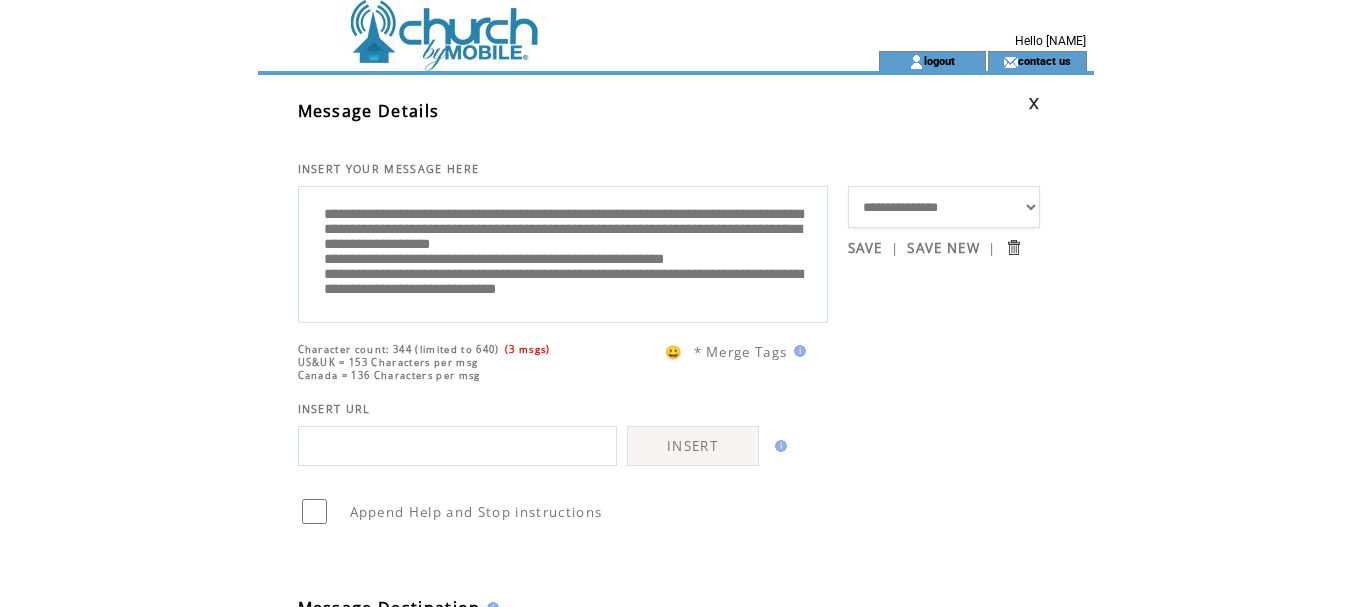 scroll, scrollTop: 25, scrollLeft: 0, axis: vertical 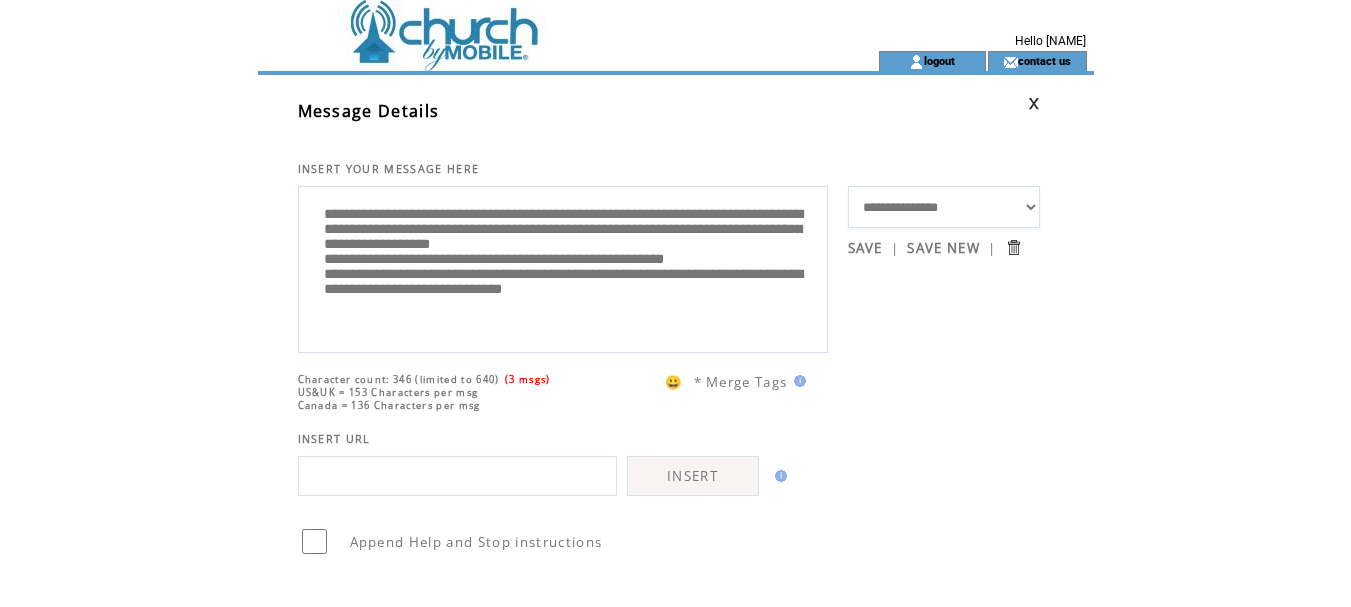 click on "**********" at bounding box center (563, 267) 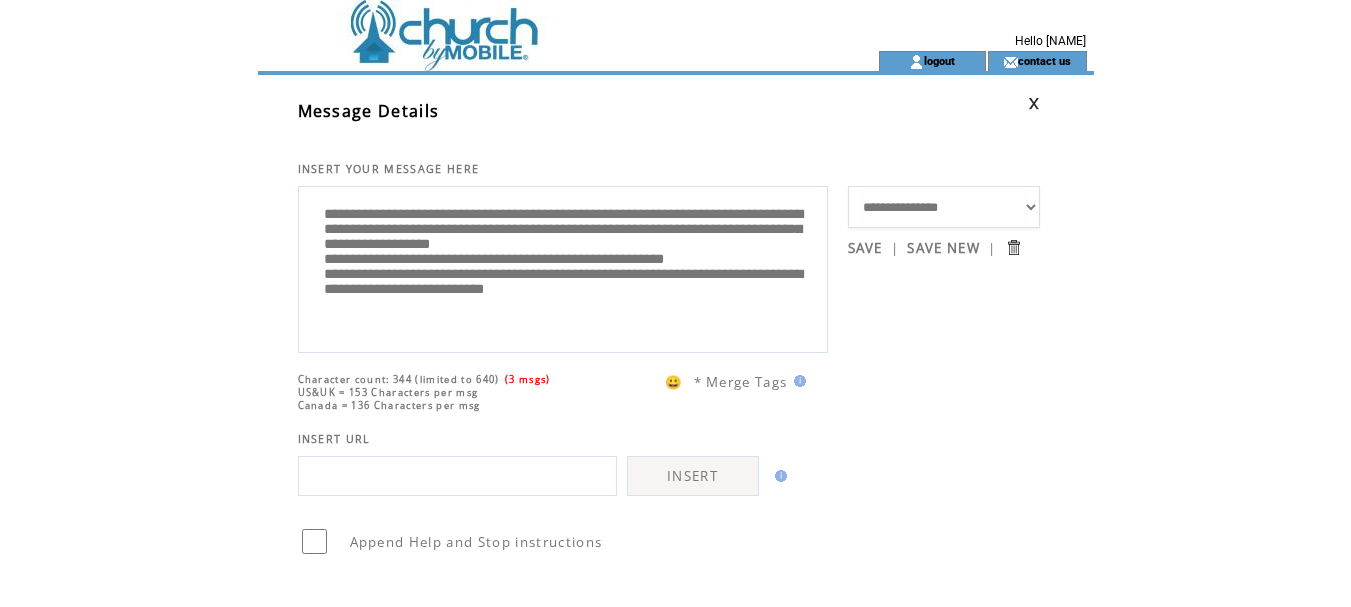 scroll, scrollTop: 20, scrollLeft: 0, axis: vertical 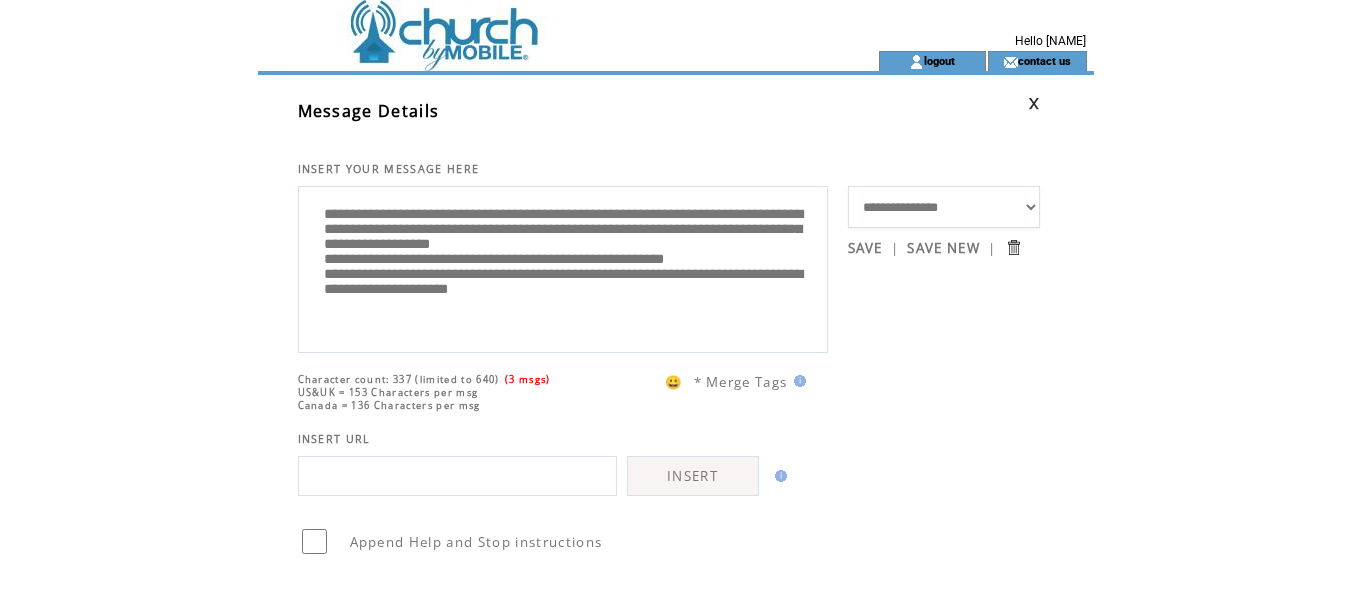 click on "**********" at bounding box center (563, 267) 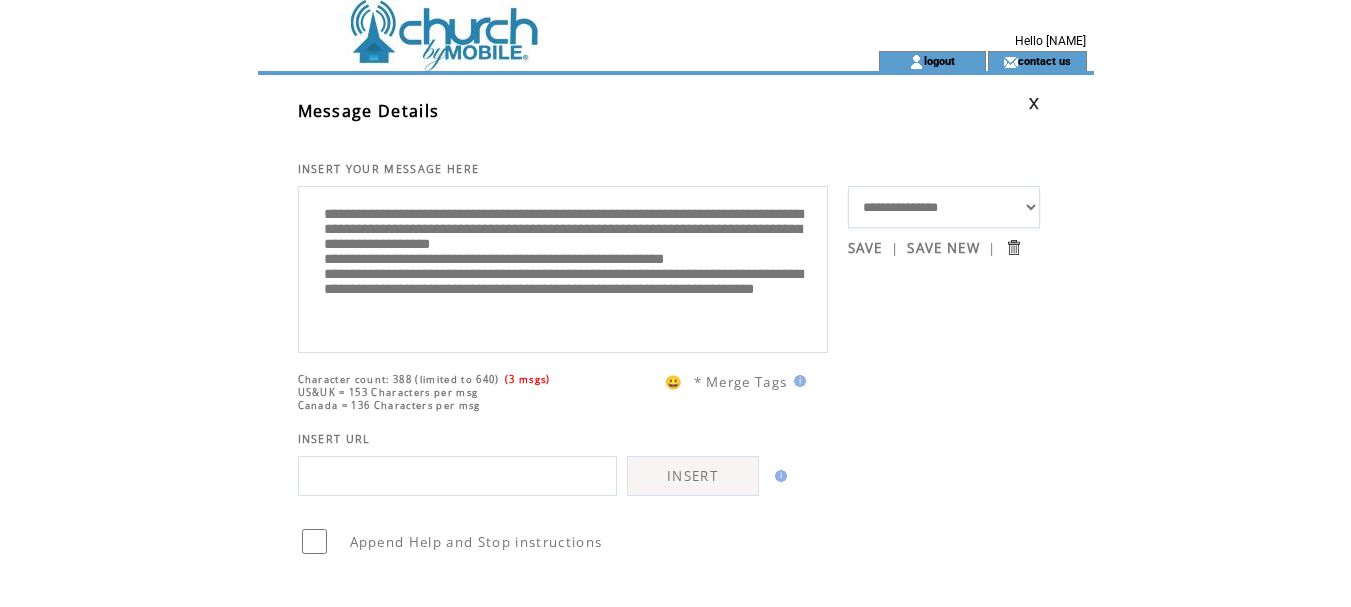 scroll, scrollTop: 0, scrollLeft: 0, axis: both 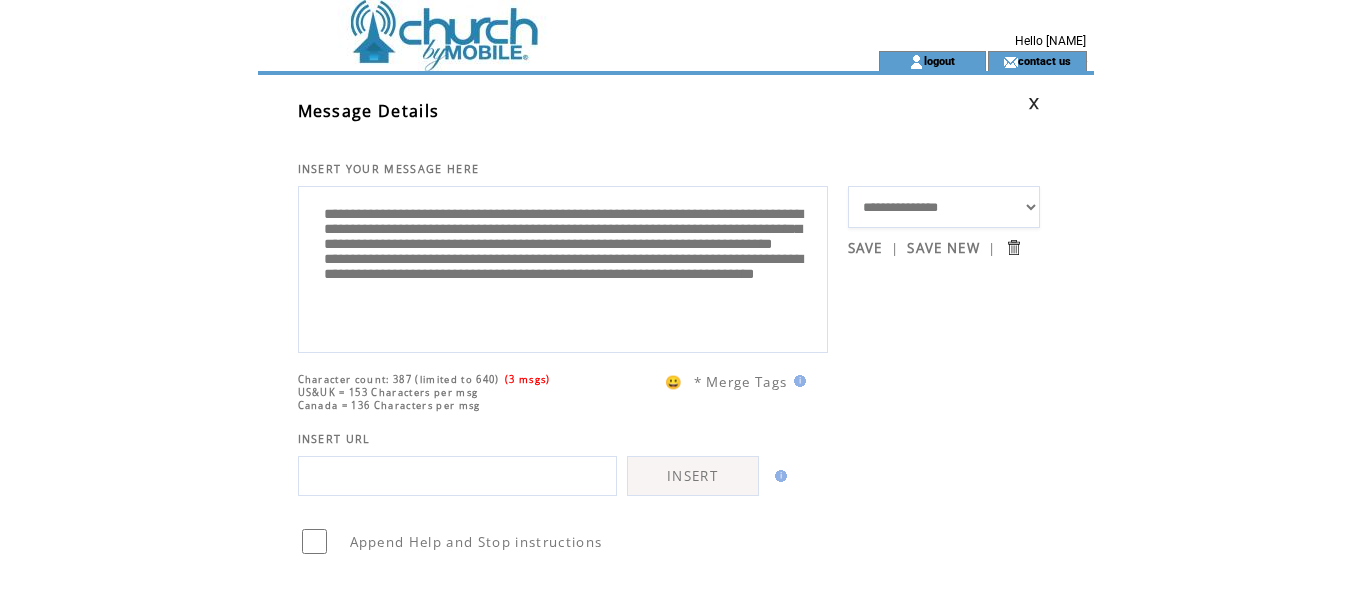 click on "**********" at bounding box center [563, 267] 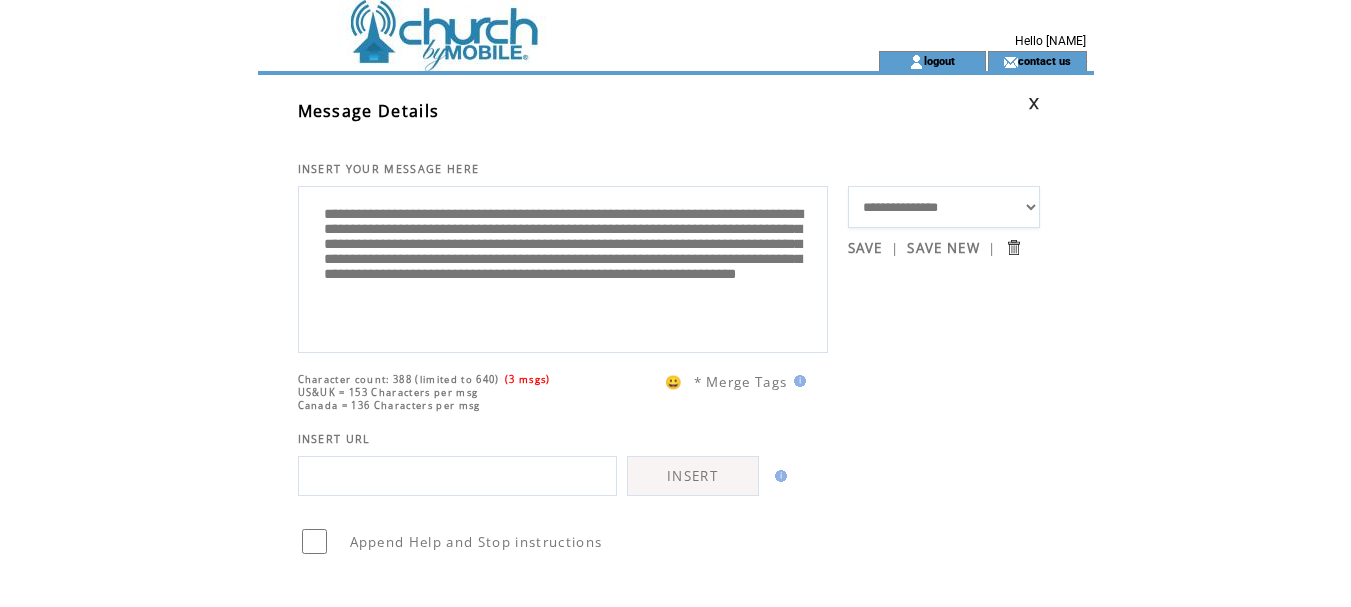 click on "**********" at bounding box center (563, 267) 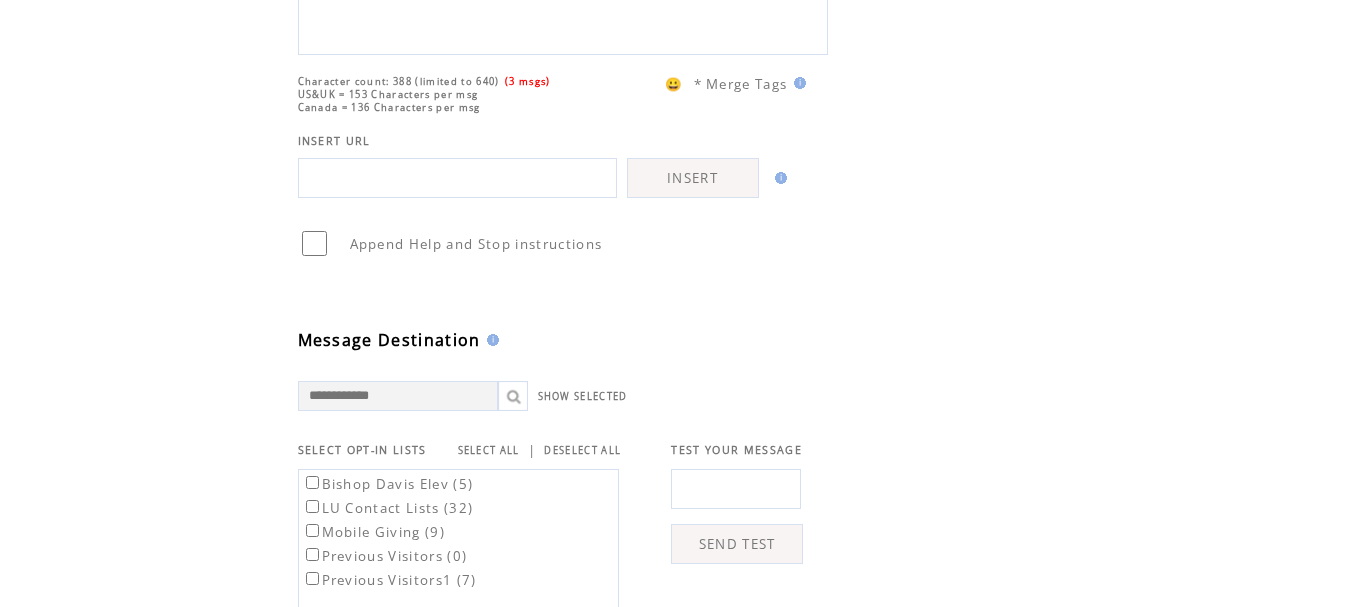 scroll, scrollTop: 300, scrollLeft: 0, axis: vertical 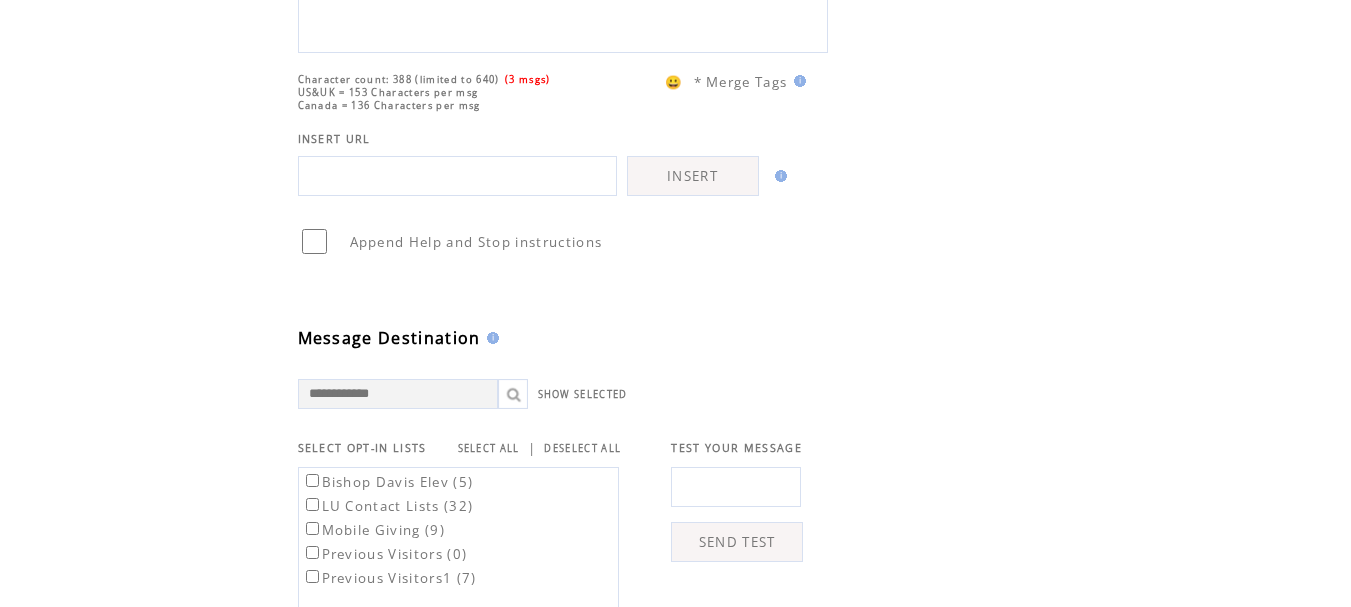 type on "**********" 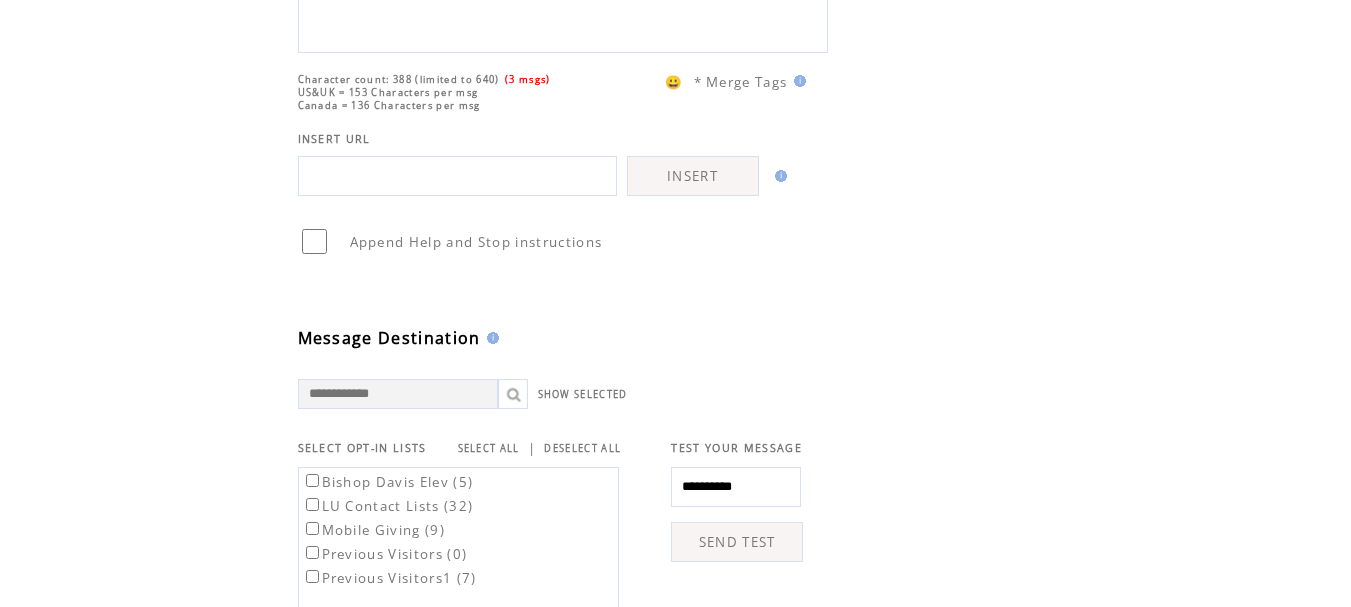 type on "**********" 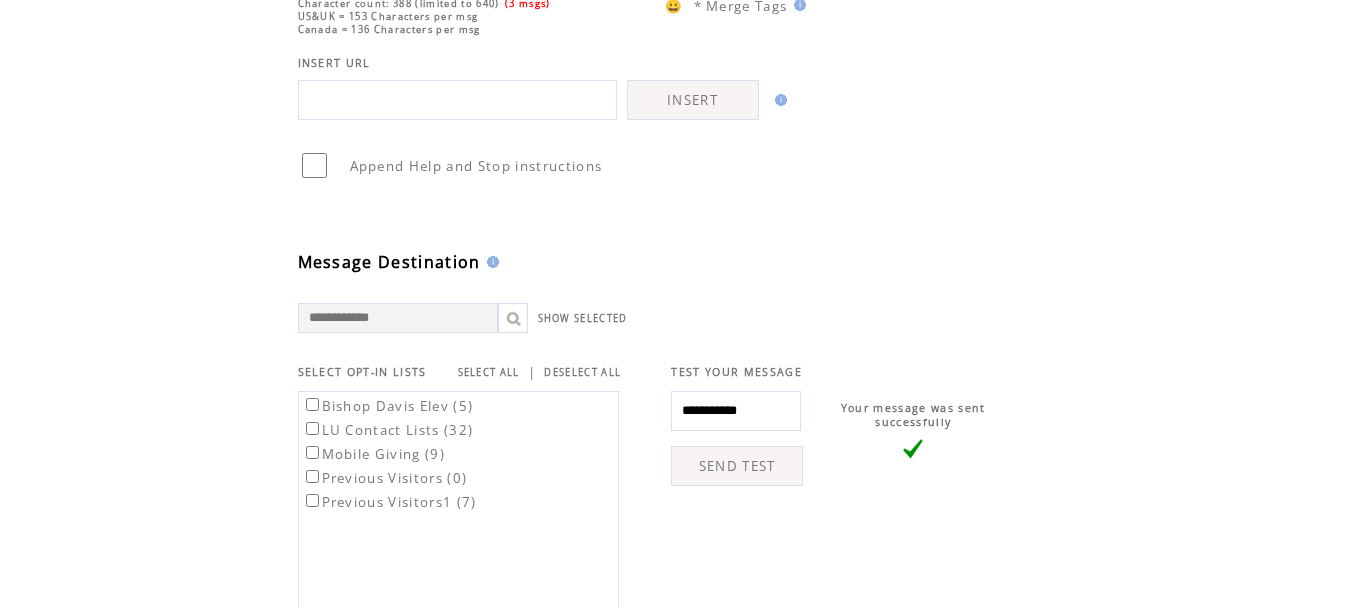 scroll, scrollTop: 400, scrollLeft: 0, axis: vertical 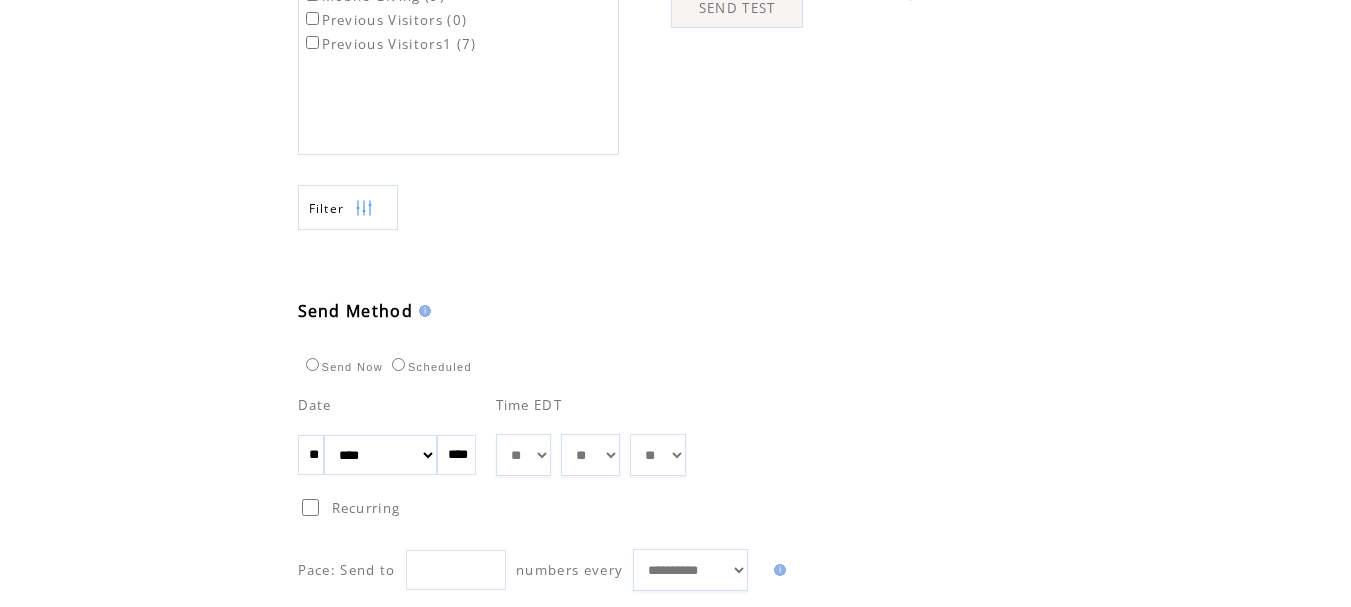 click on "** 	 ** 	 ** 	 ** 	 ** 	 ** 	 ** 	 ** 	 ** 	 ** 	 ** 	 ** 	 **" at bounding box center (523, 455) 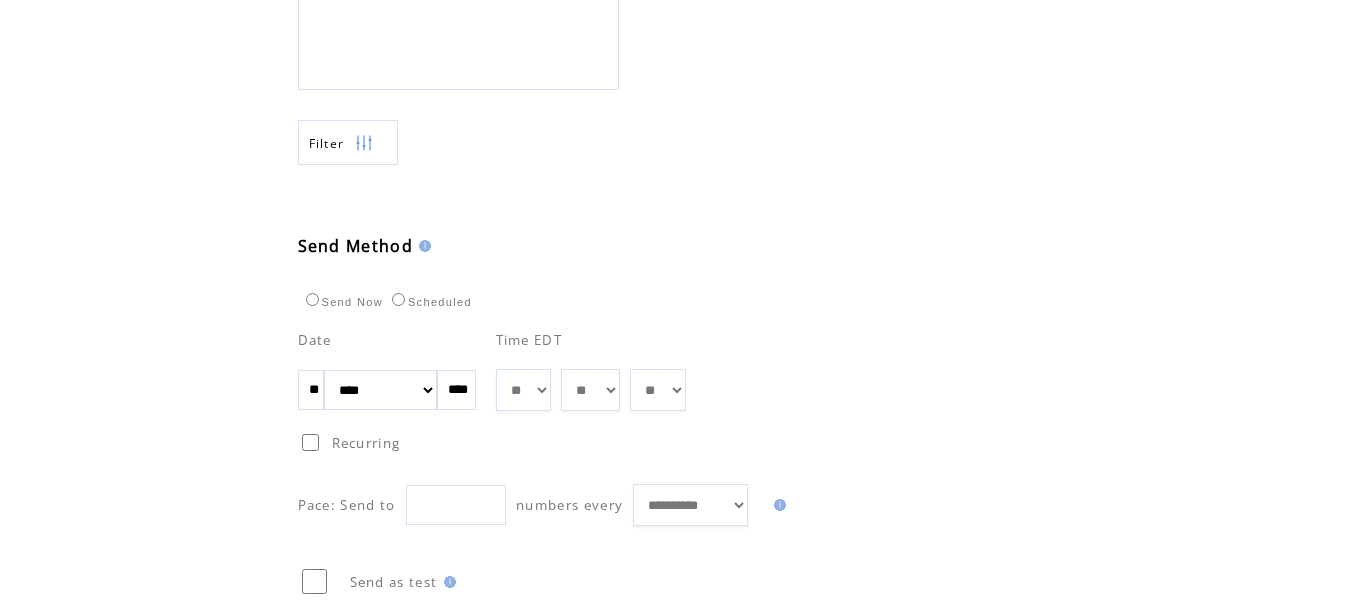 scroll, scrollTop: 934, scrollLeft: 0, axis: vertical 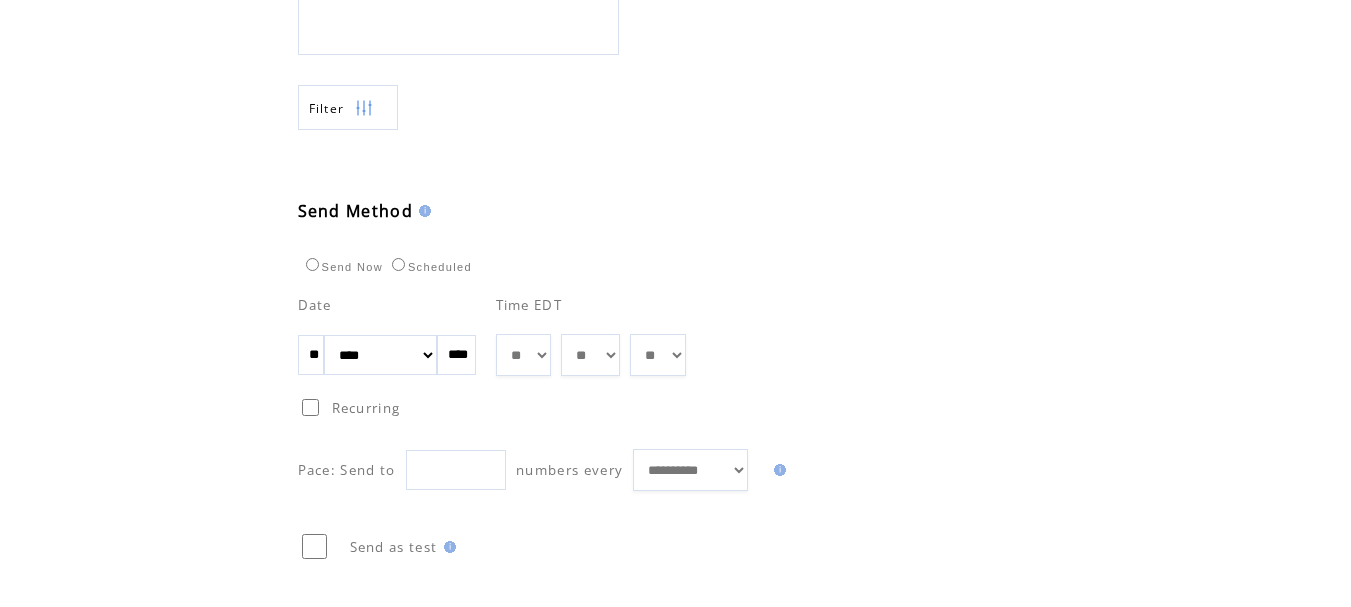 click on "**********" at bounding box center [669, 383] 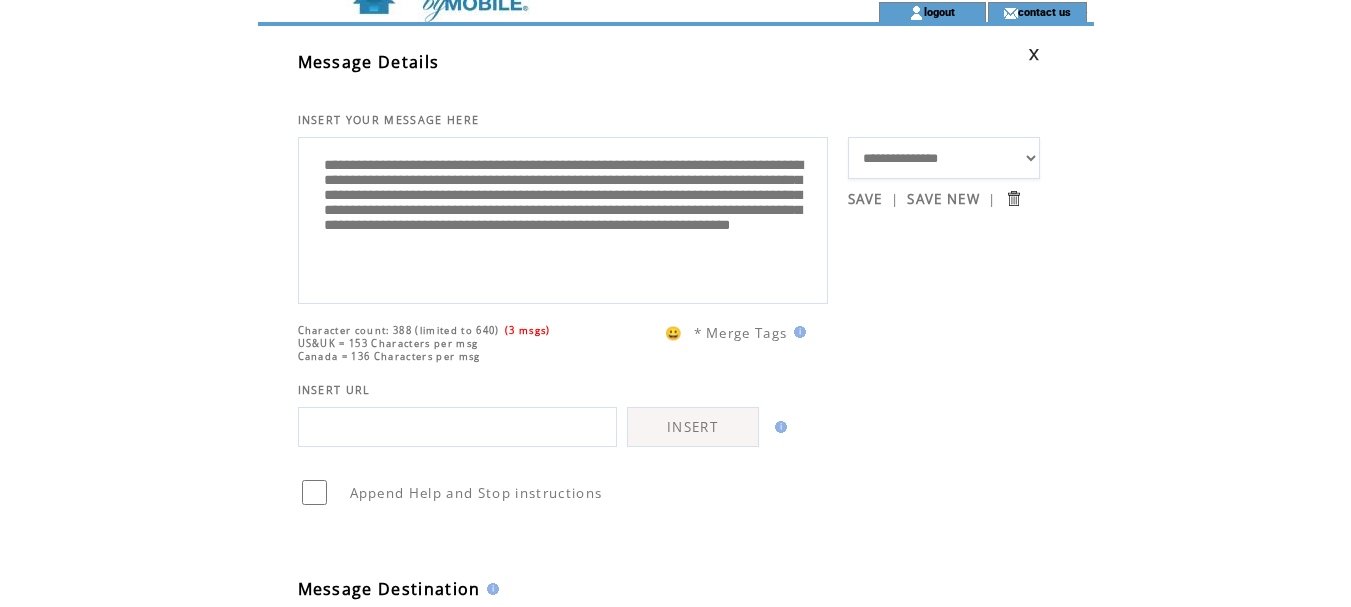 scroll, scrollTop: 0, scrollLeft: 0, axis: both 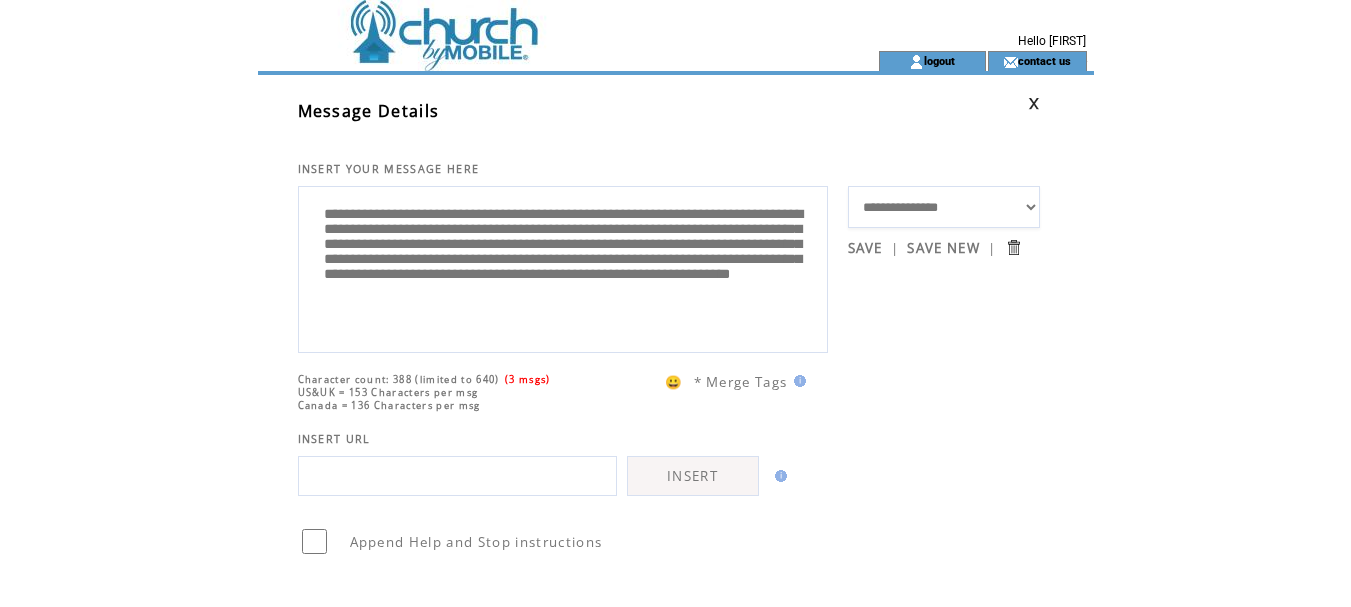 drag, startPoint x: 322, startPoint y: 214, endPoint x: 662, endPoint y: 339, distance: 362.2499 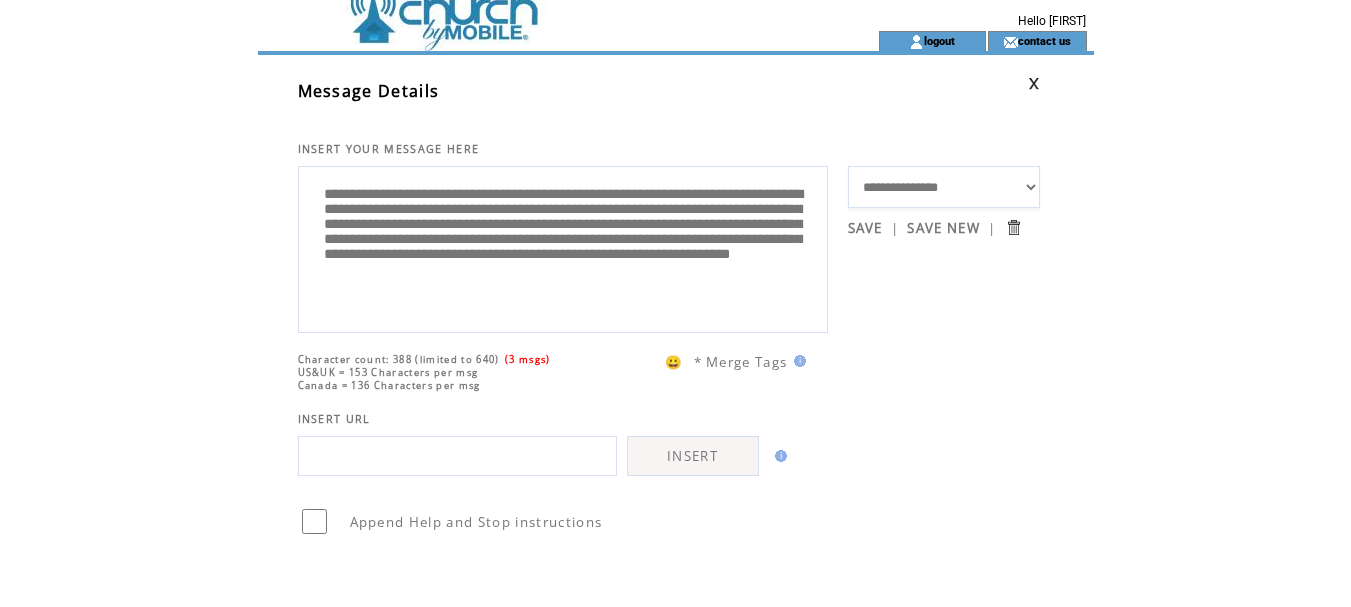 scroll, scrollTop: 0, scrollLeft: 0, axis: both 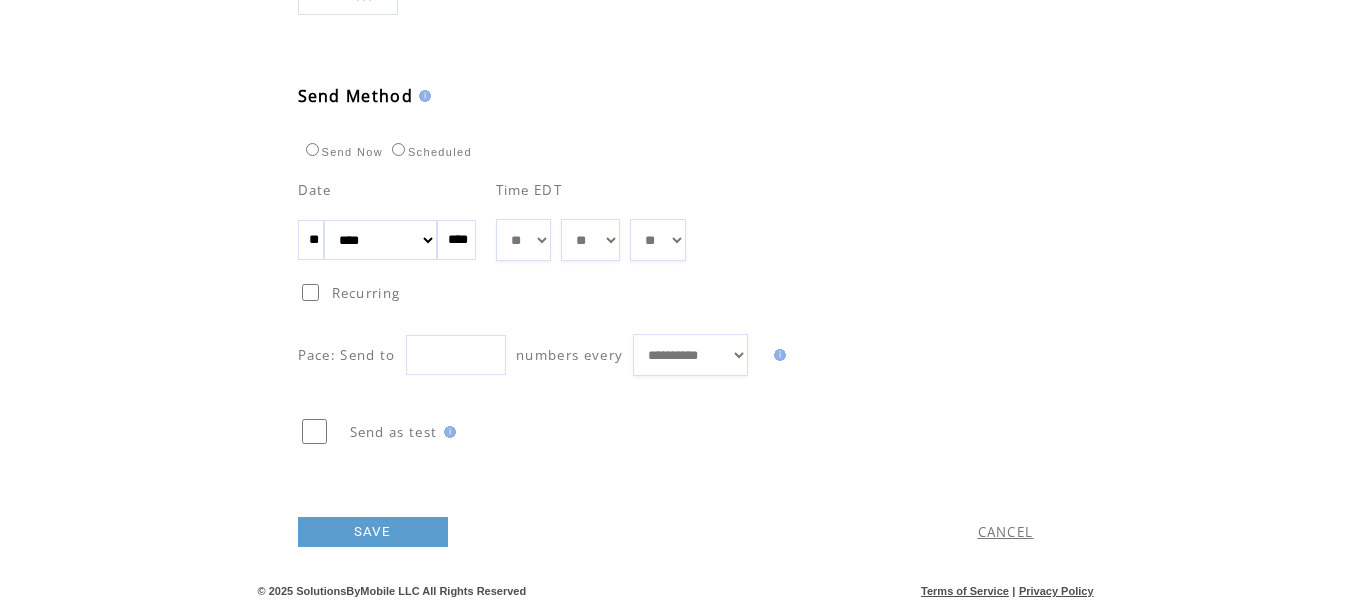 click on "SAVE" at bounding box center (373, 532) 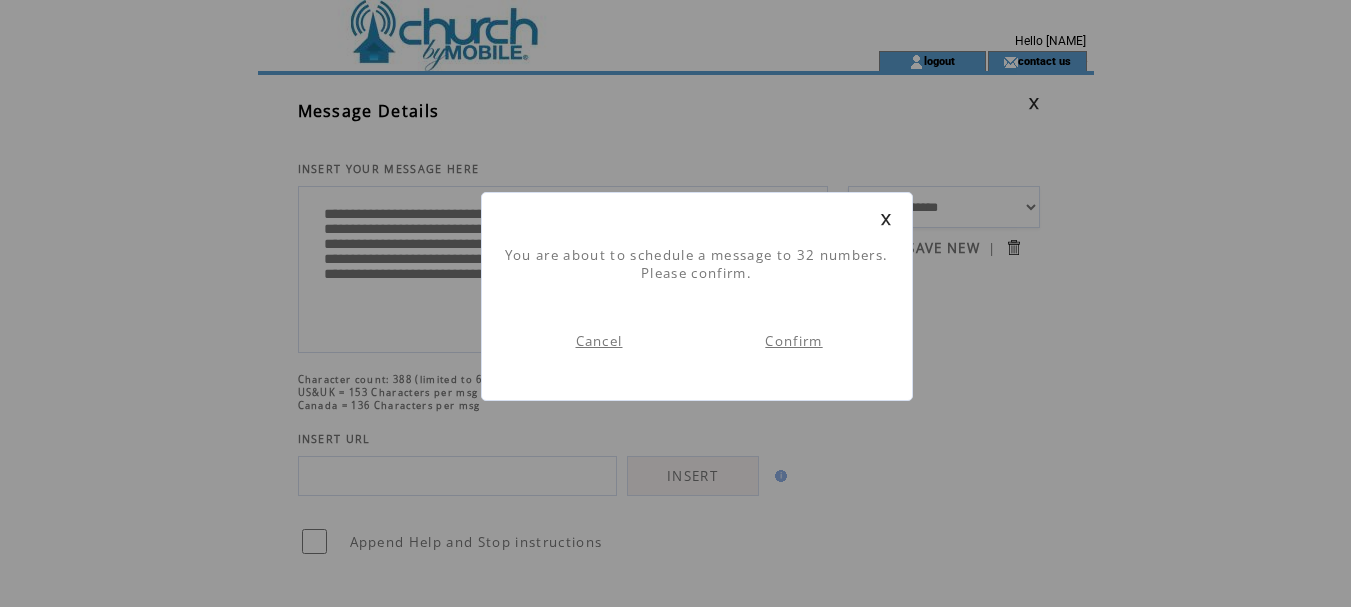 scroll, scrollTop: 1, scrollLeft: 0, axis: vertical 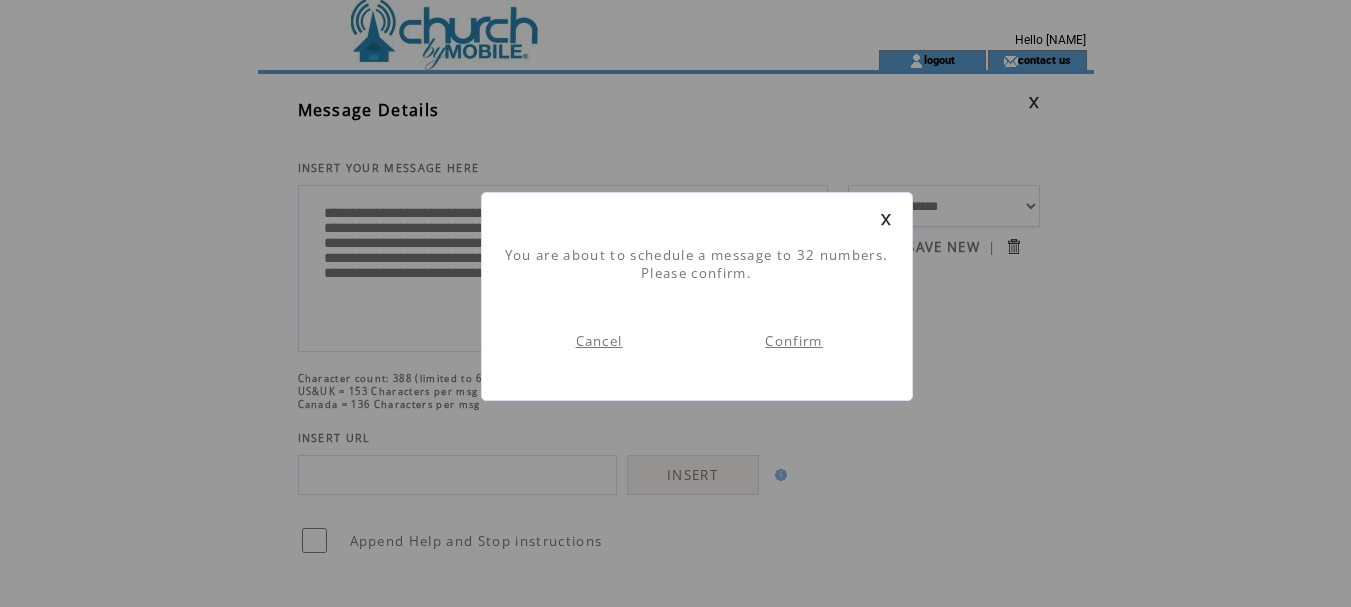 click on "Confirm" at bounding box center [793, 341] 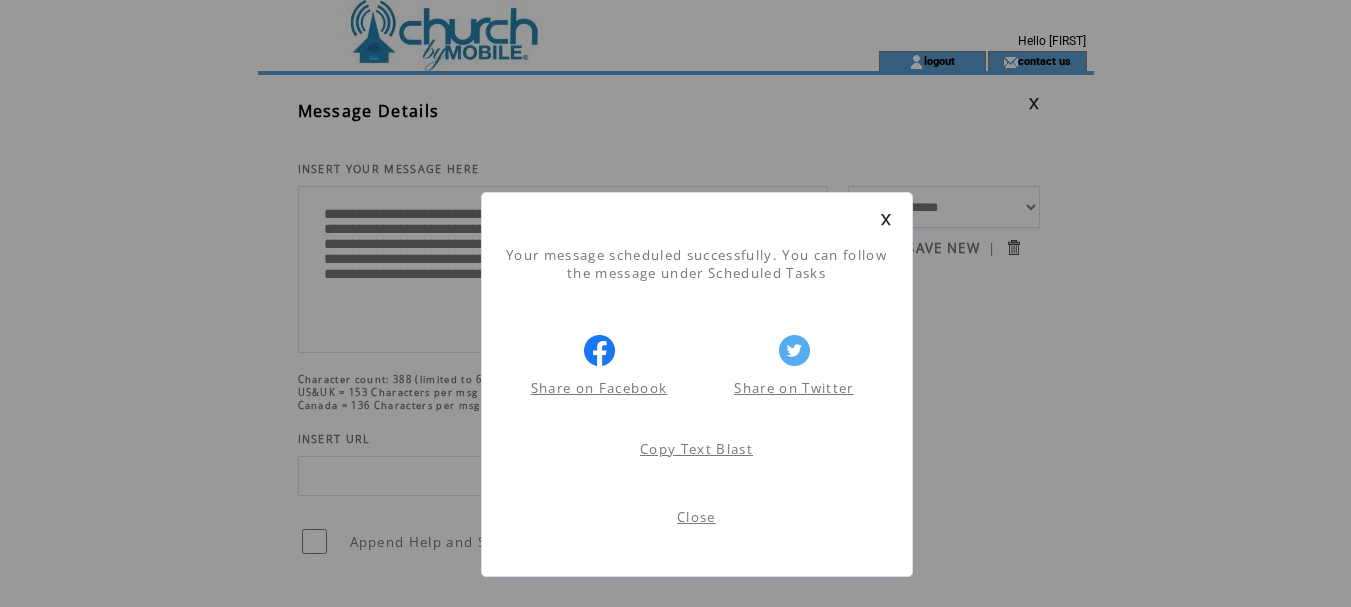 scroll, scrollTop: 1, scrollLeft: 0, axis: vertical 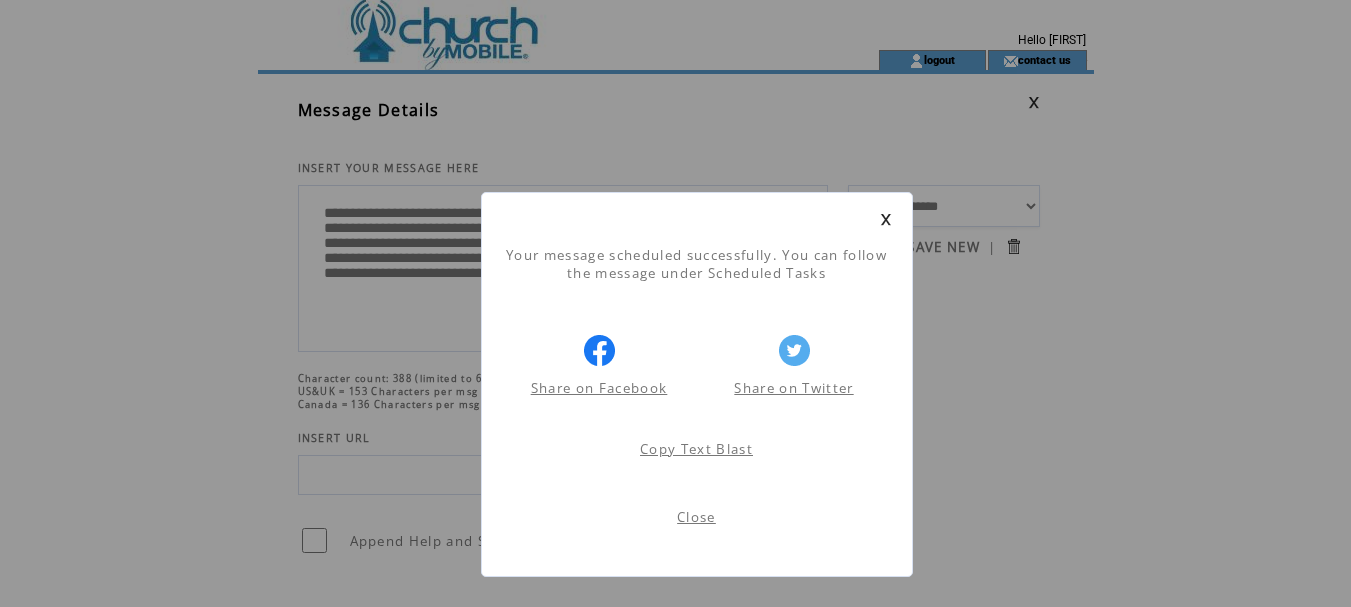 click on "Close" at bounding box center (696, 517) 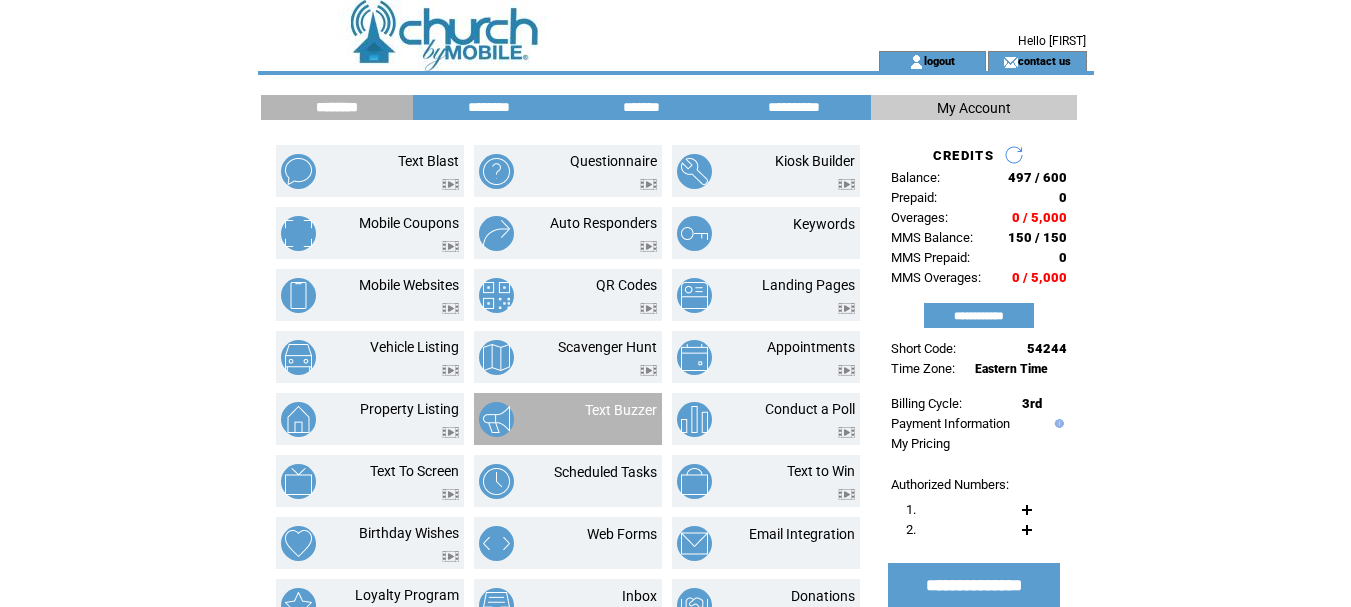 scroll, scrollTop: 0, scrollLeft: 0, axis: both 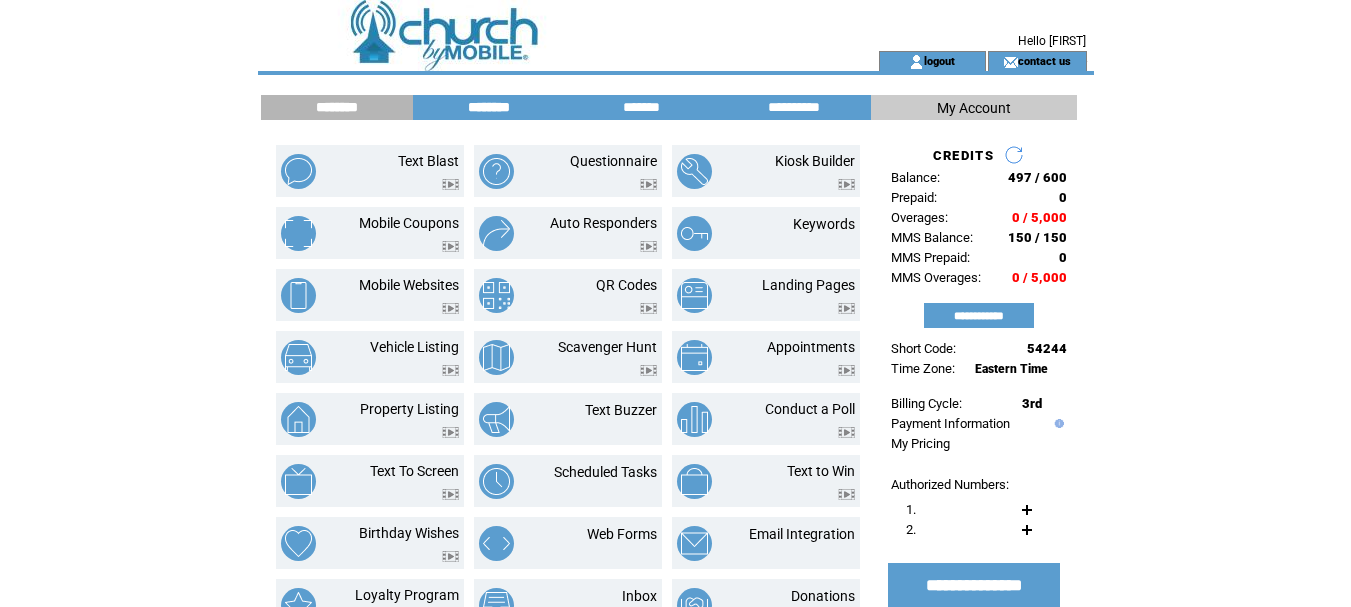 click on "********" at bounding box center [489, 107] 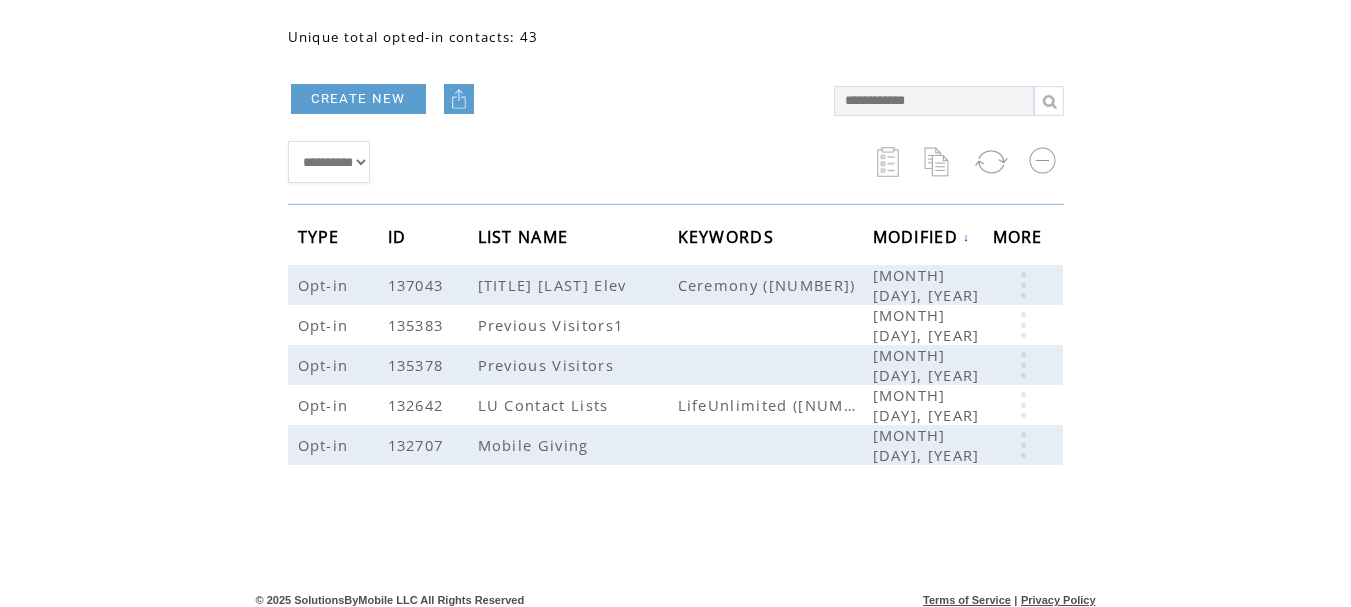 scroll, scrollTop: 141, scrollLeft: 0, axis: vertical 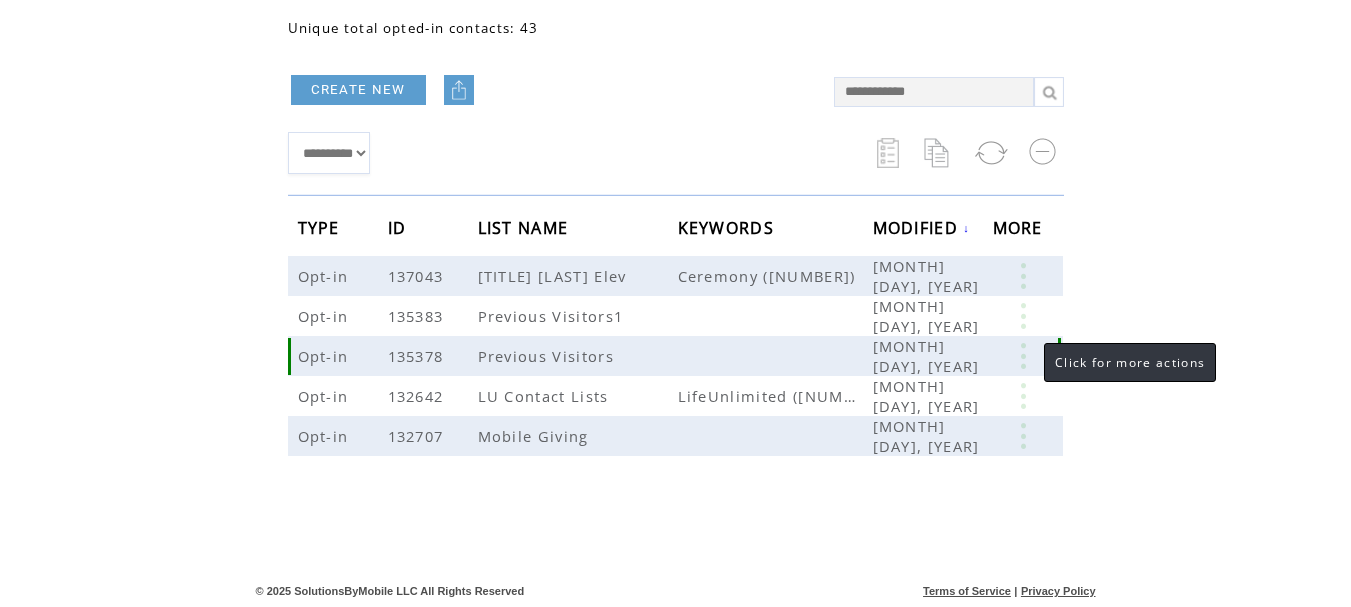 click at bounding box center (1023, 356) 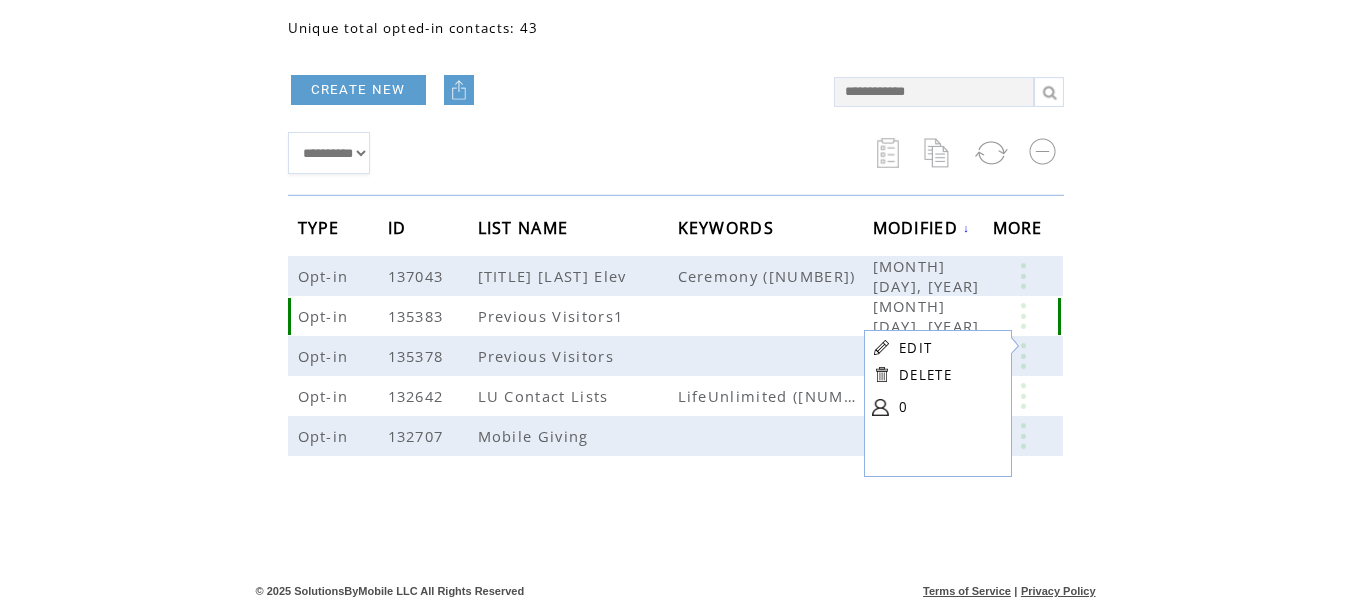 click at bounding box center (1023, 316) 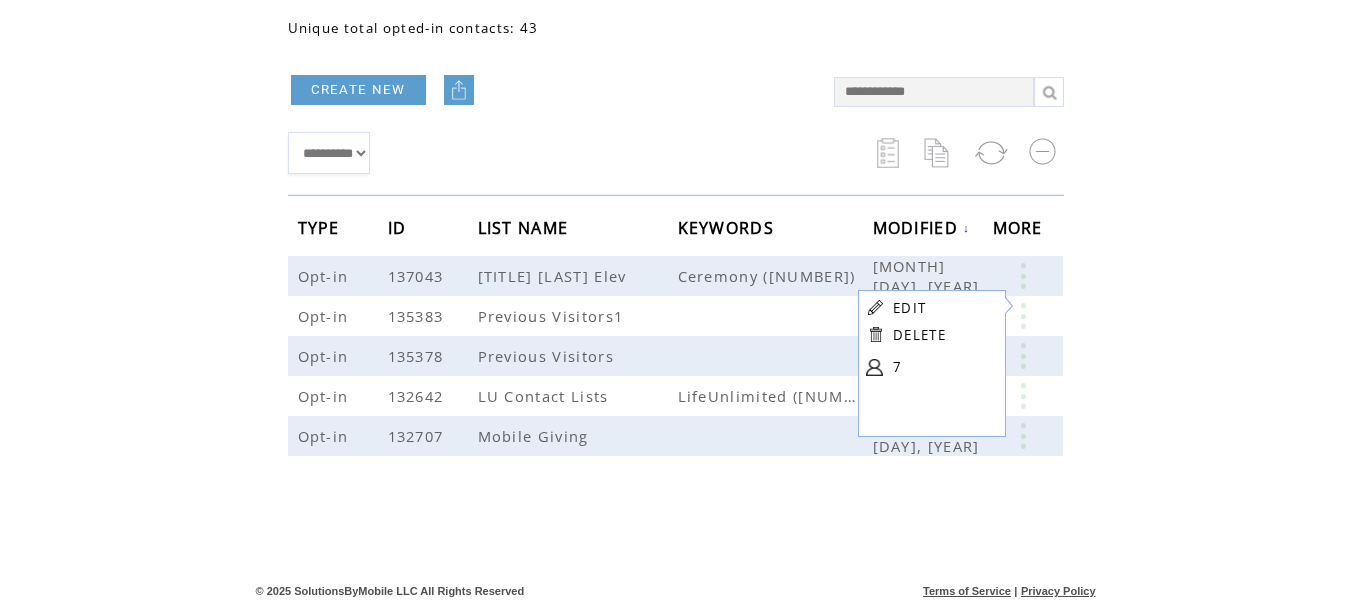 click at bounding box center (875, 367) 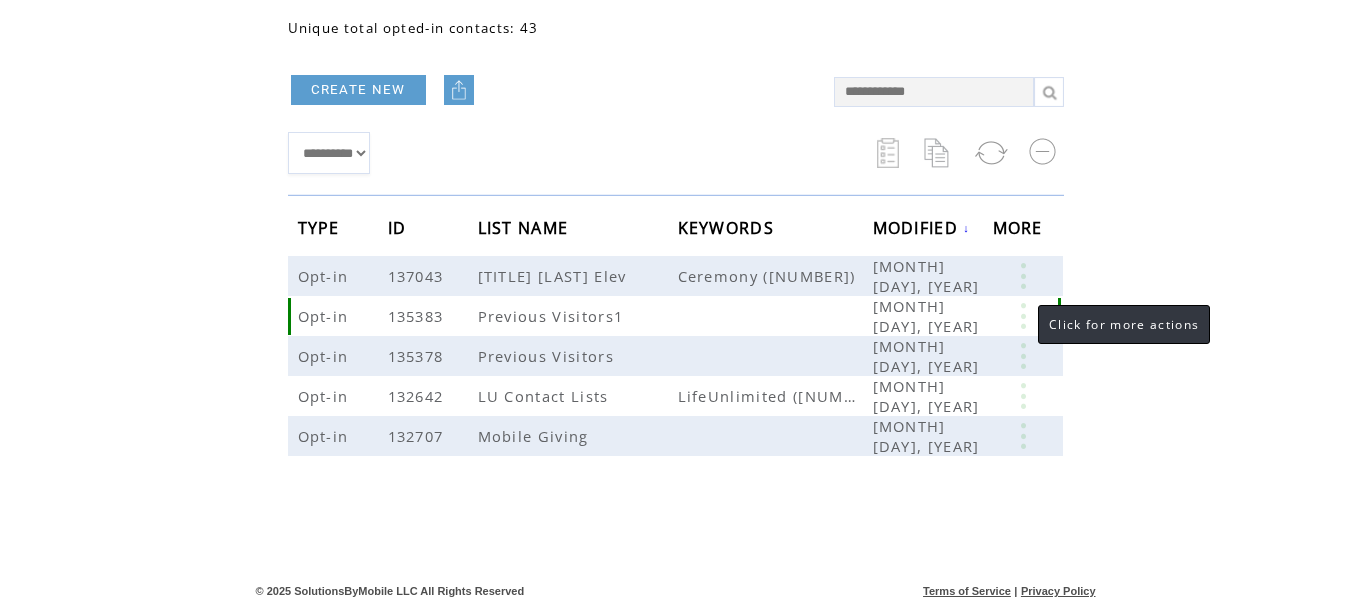 click at bounding box center (1023, 316) 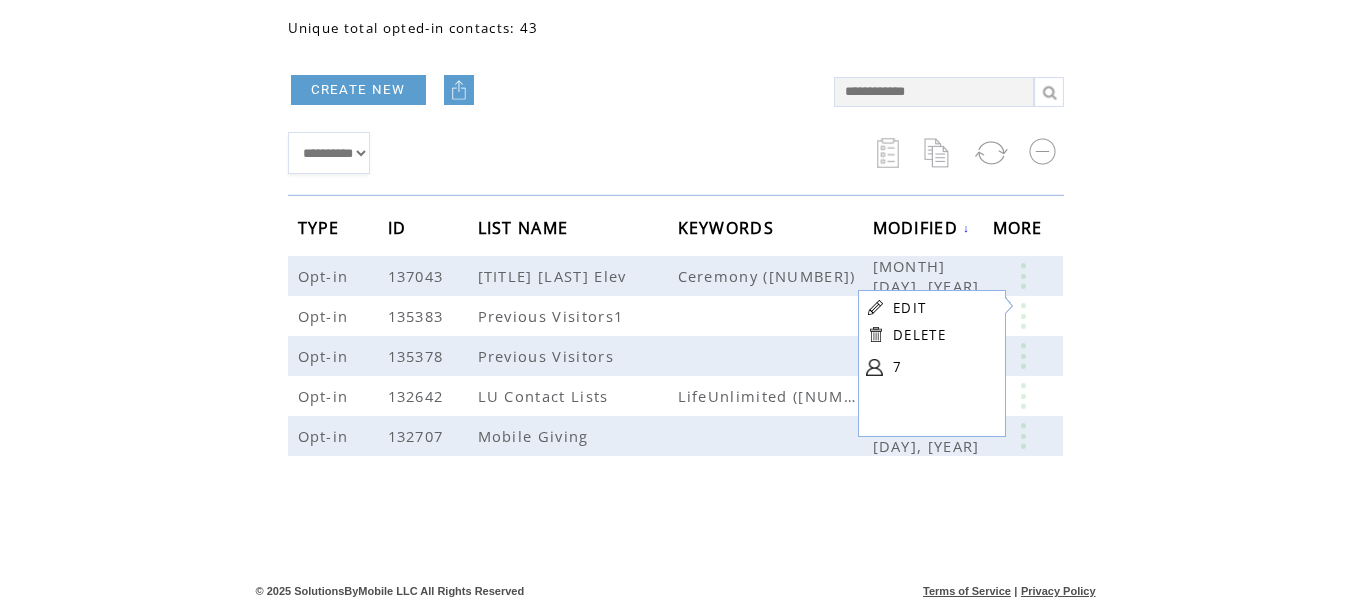 click on "EDIT" at bounding box center (909, 308) 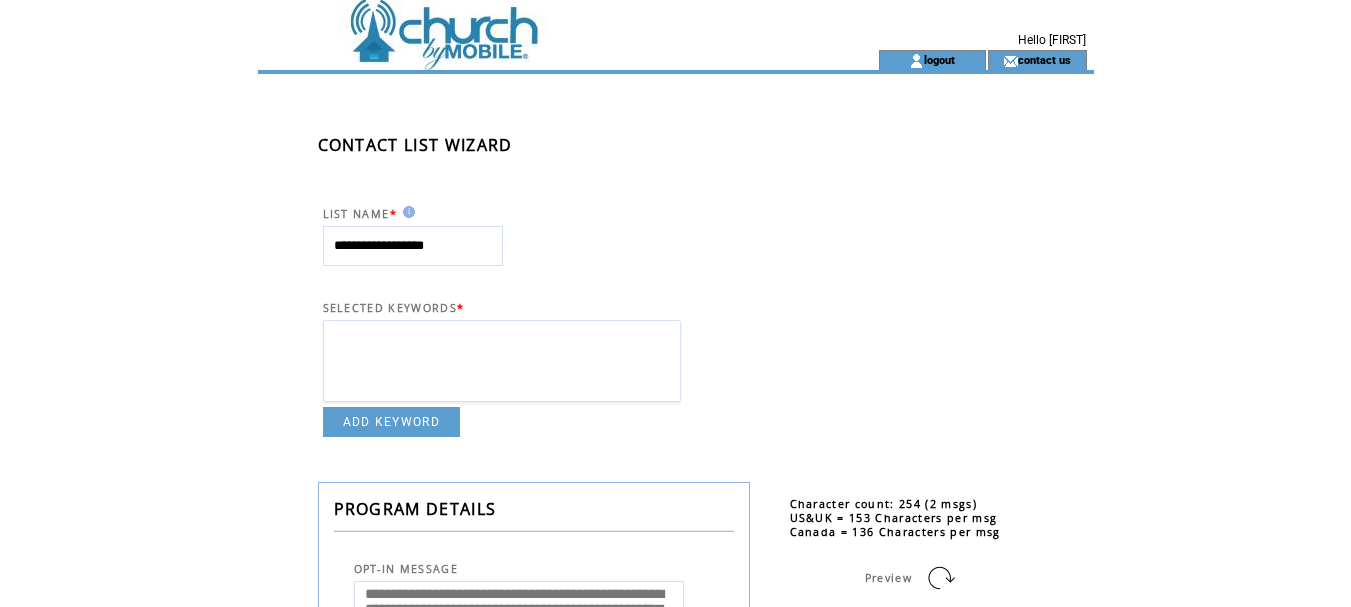 scroll, scrollTop: 0, scrollLeft: 0, axis: both 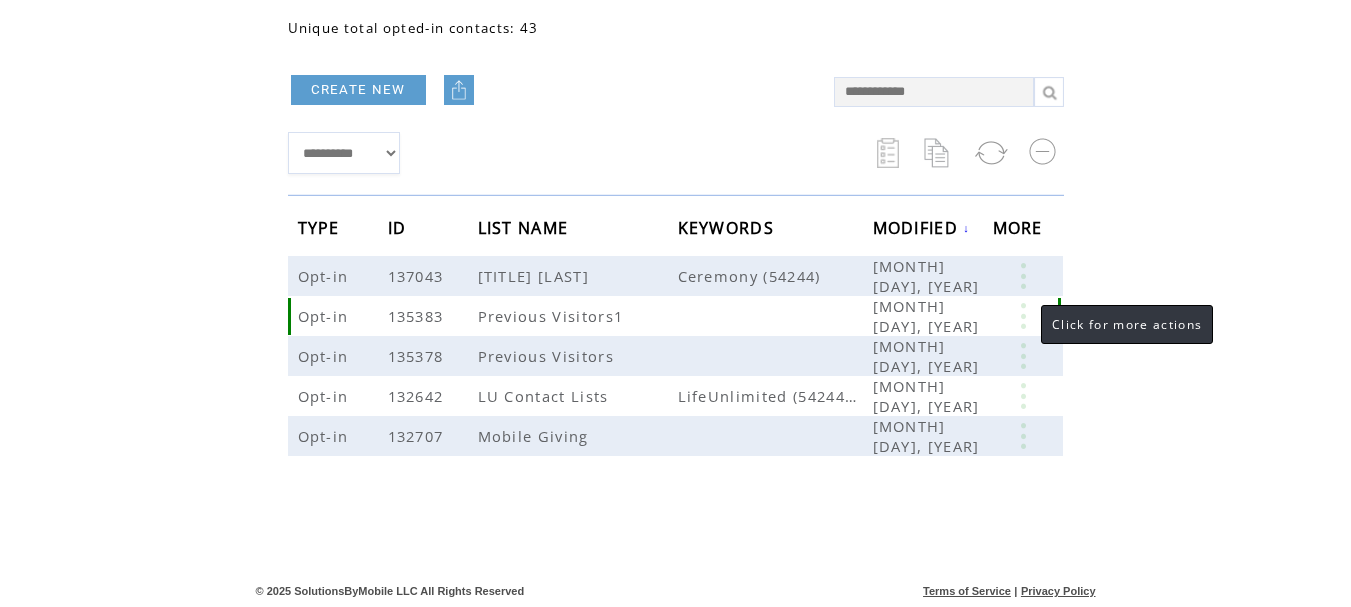 click at bounding box center [1023, 316] 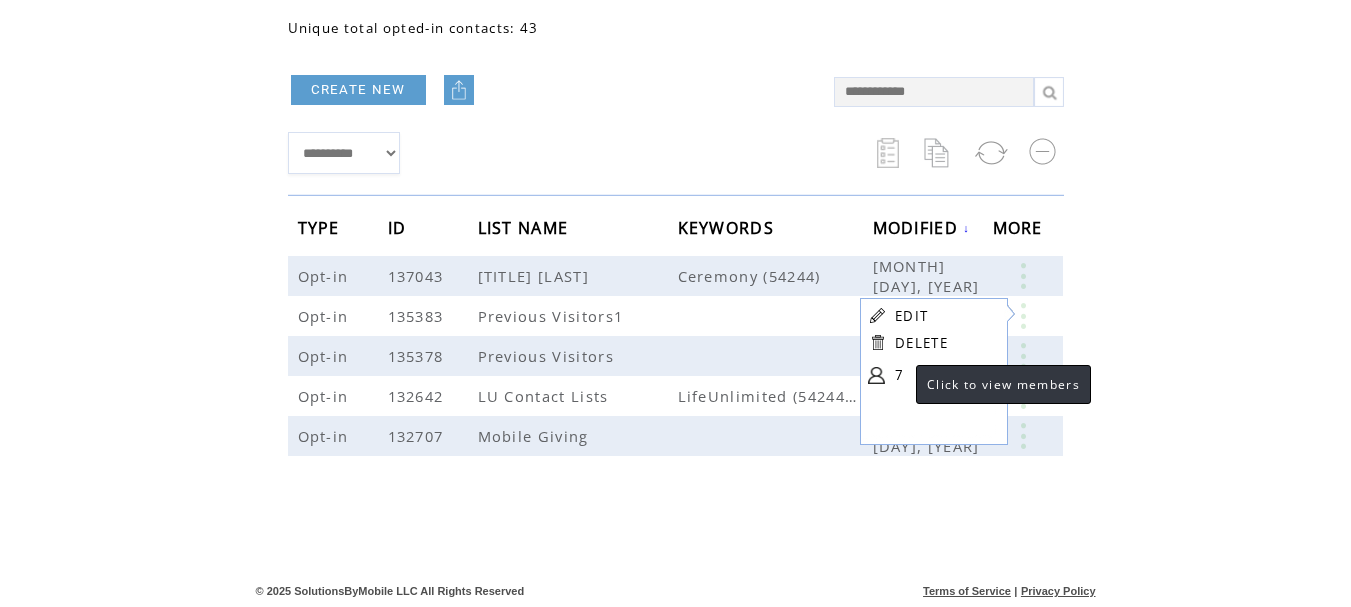 click on "7" at bounding box center (945, 375) 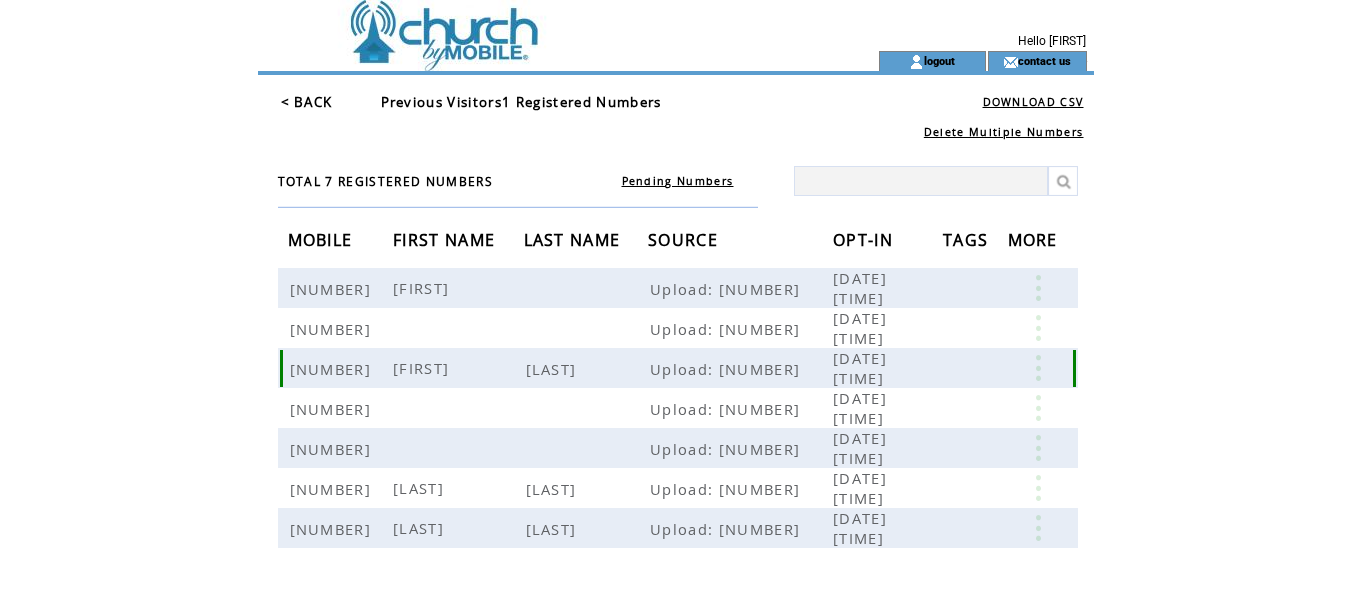 scroll, scrollTop: 0, scrollLeft: 0, axis: both 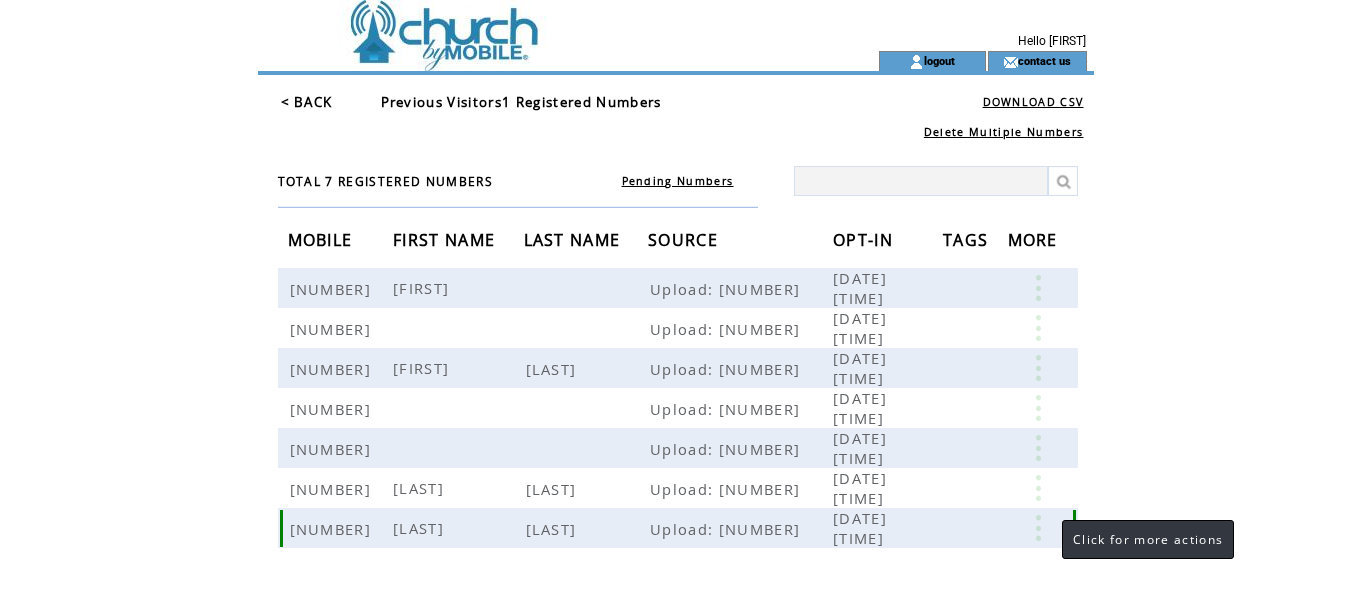 click at bounding box center [1038, 528] 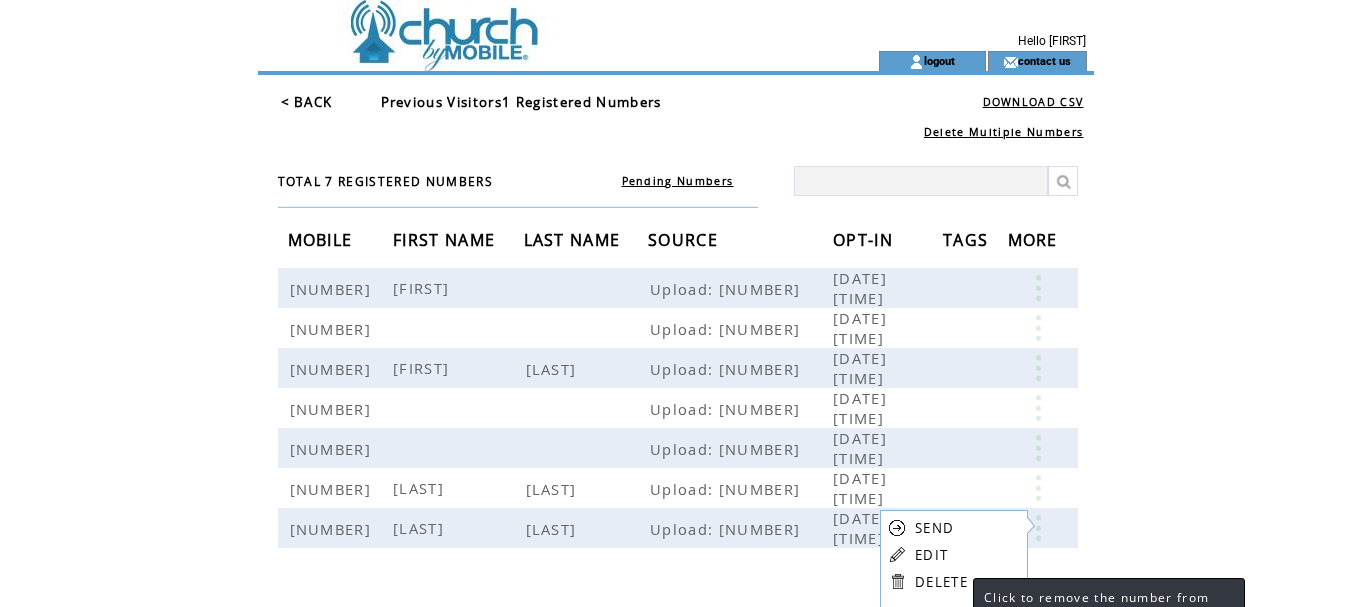 click on "DELETE" at bounding box center (941, 582) 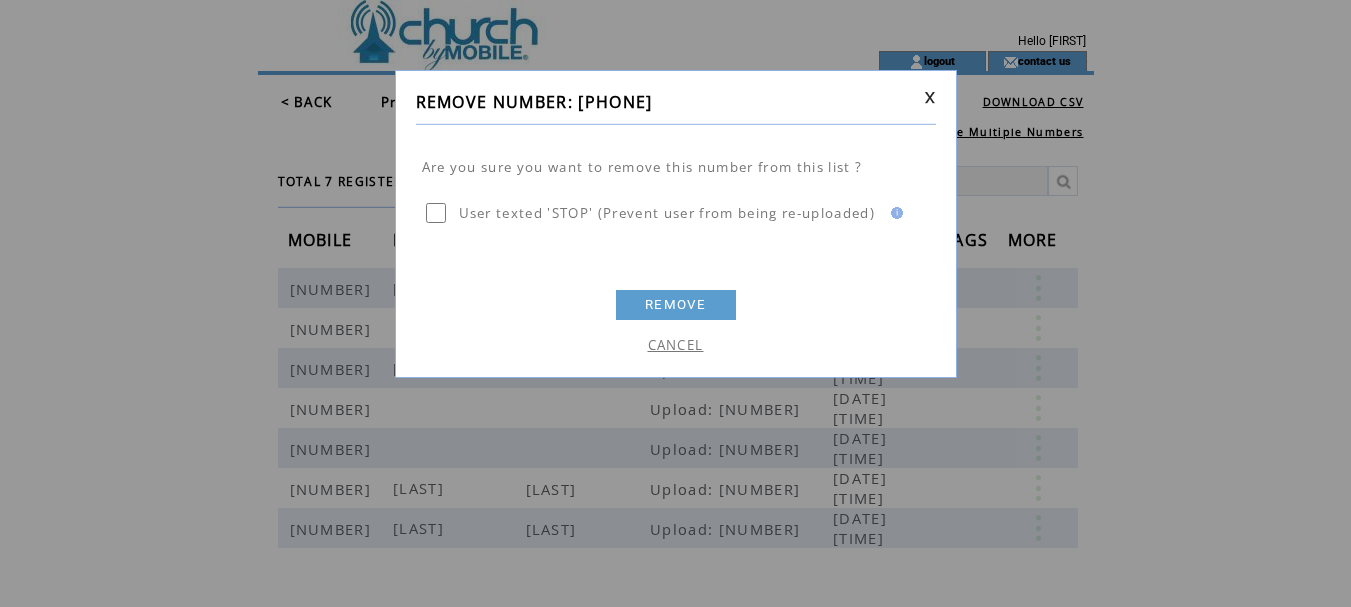 click on "REMOVE" at bounding box center [676, 305] 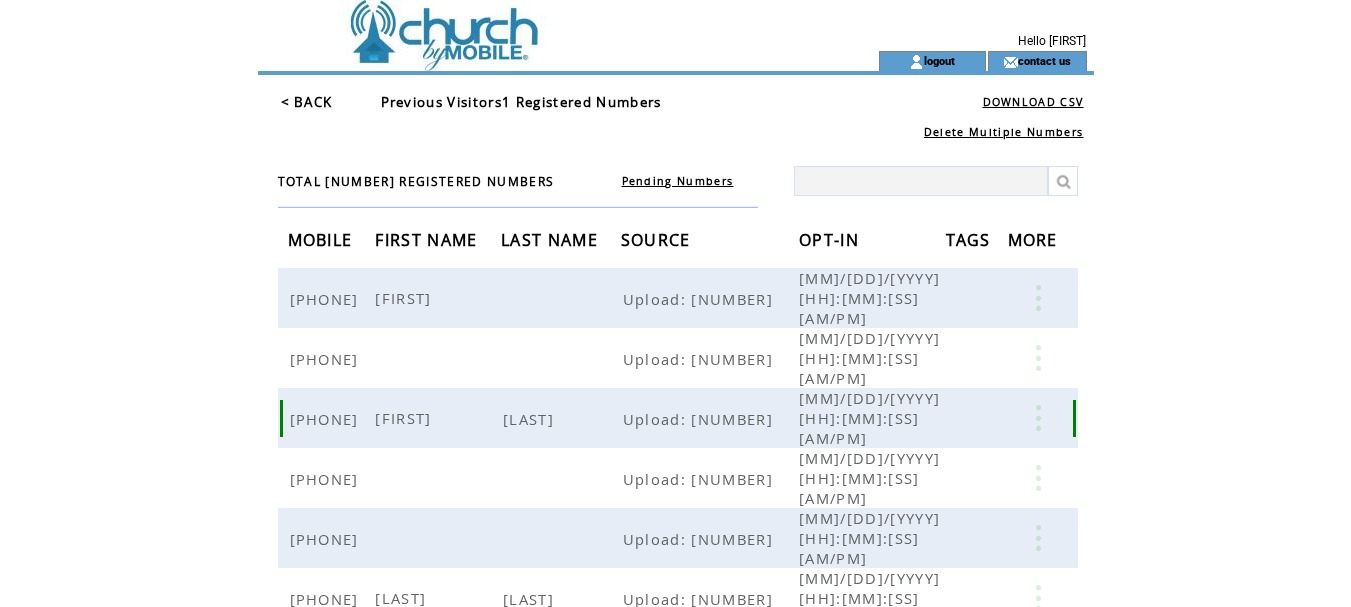 scroll, scrollTop: 0, scrollLeft: 0, axis: both 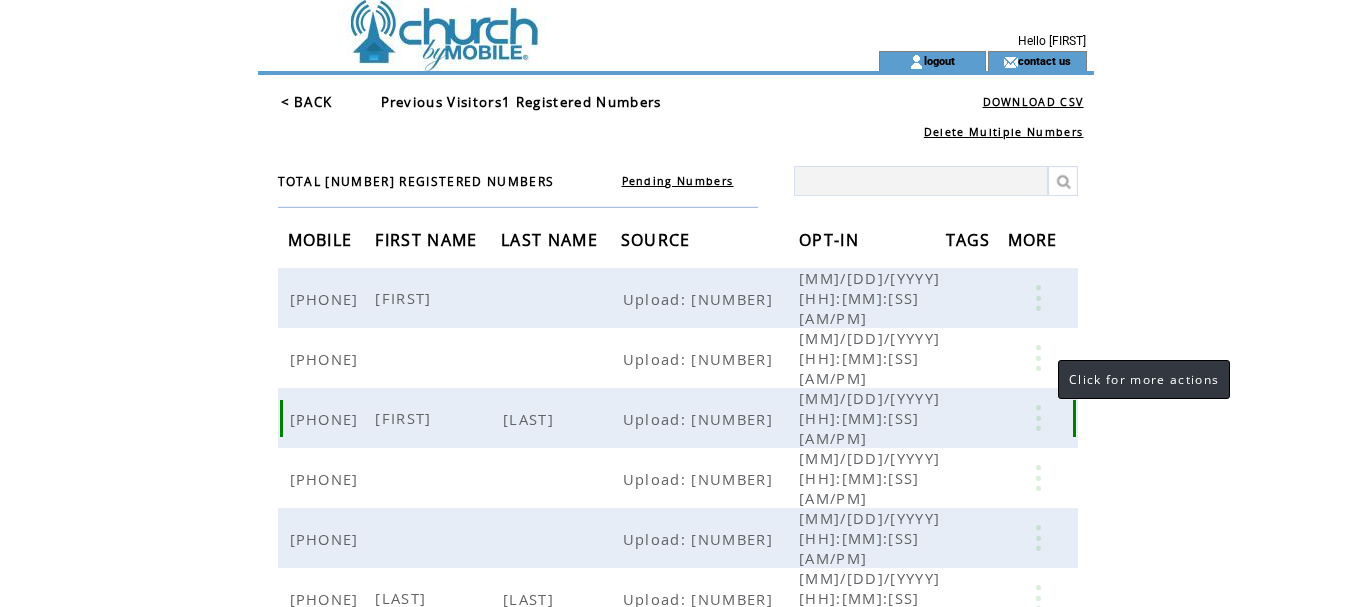 click at bounding box center [1038, 418] 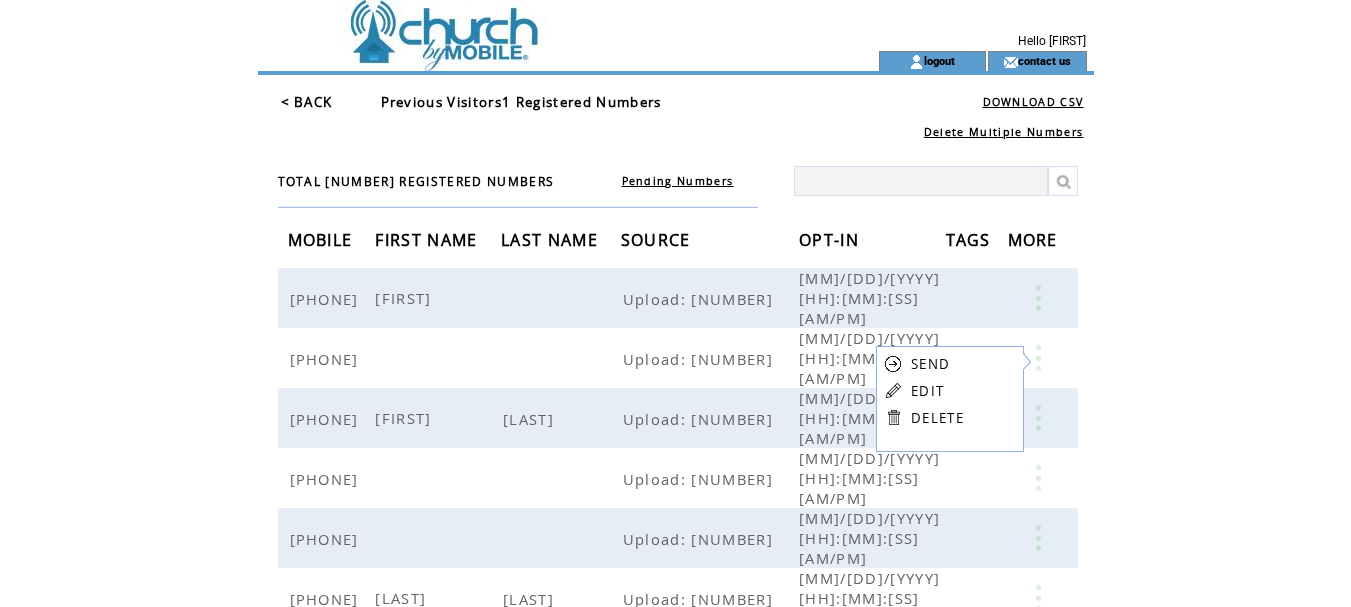click on "**********" 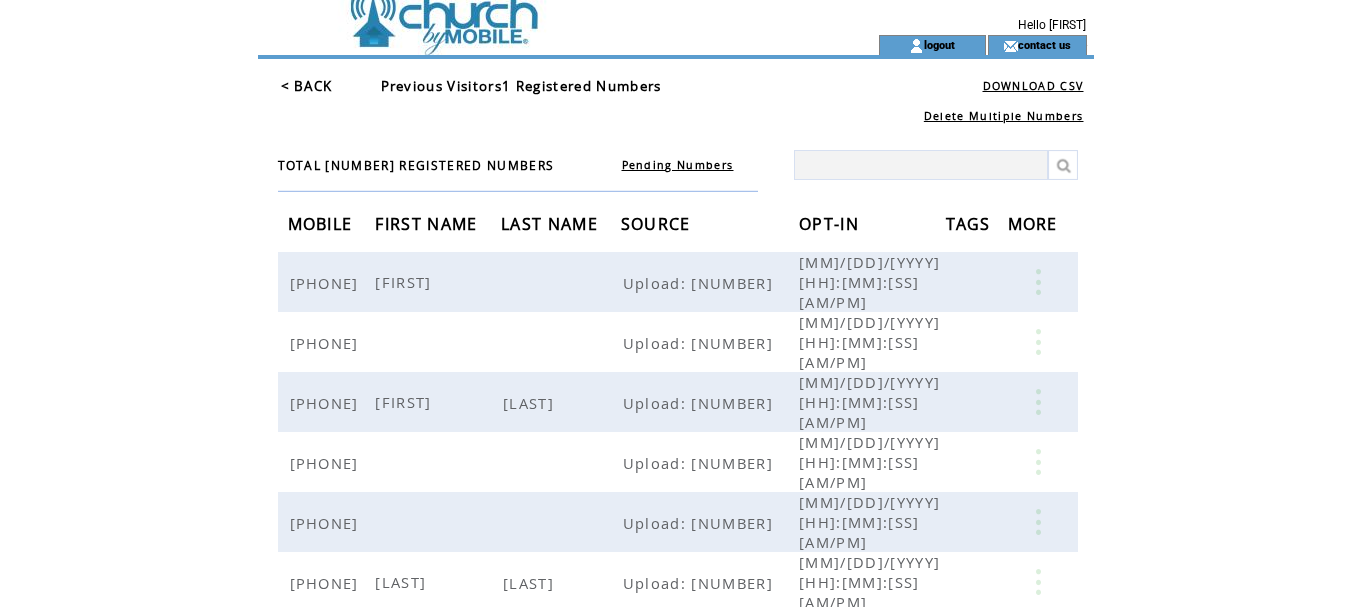 scroll, scrollTop: 0, scrollLeft: 0, axis: both 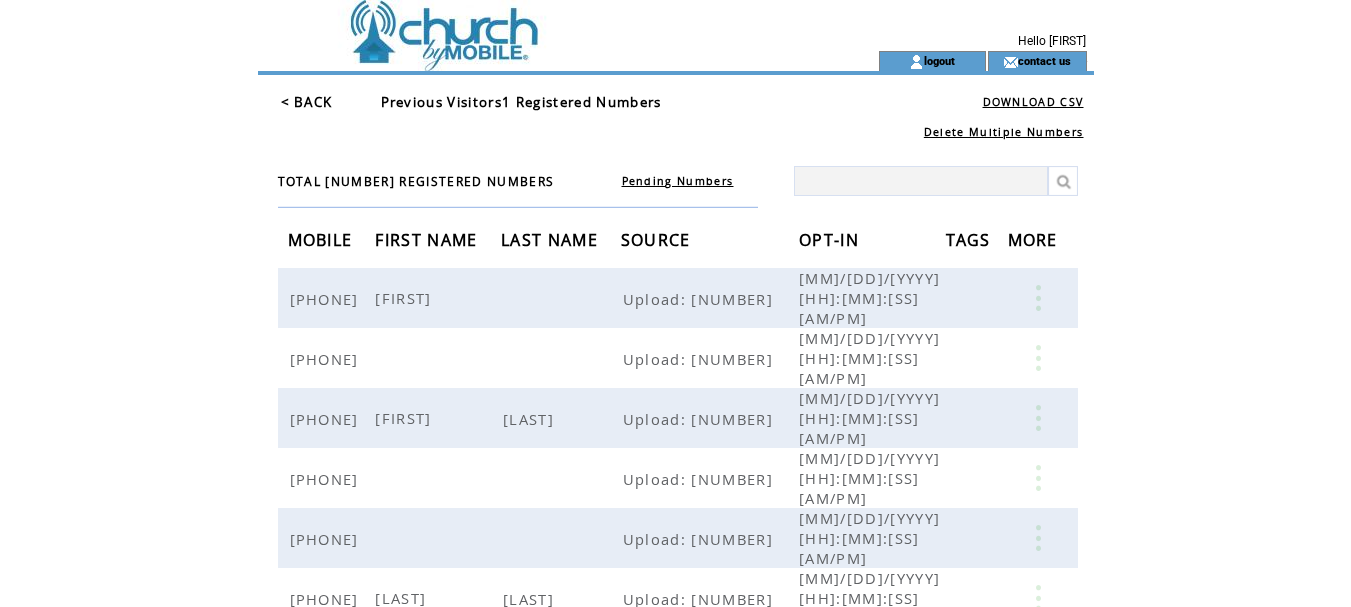 click on "< BACK" at bounding box center (307, 102) 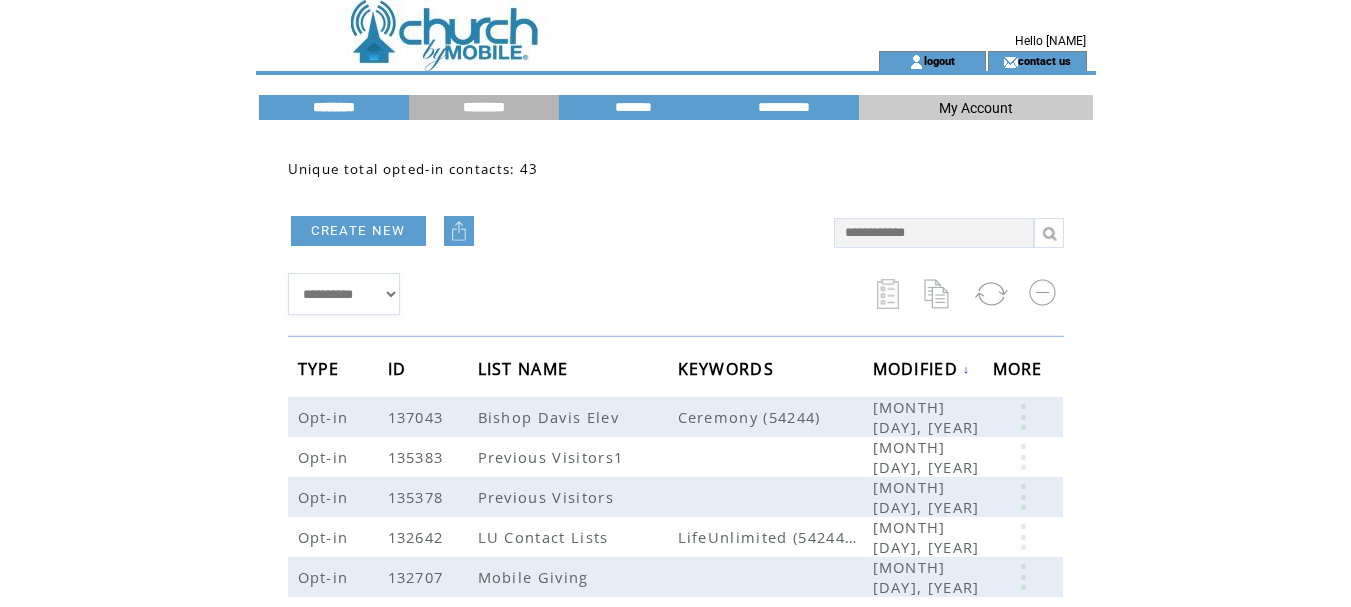 scroll, scrollTop: 0, scrollLeft: 0, axis: both 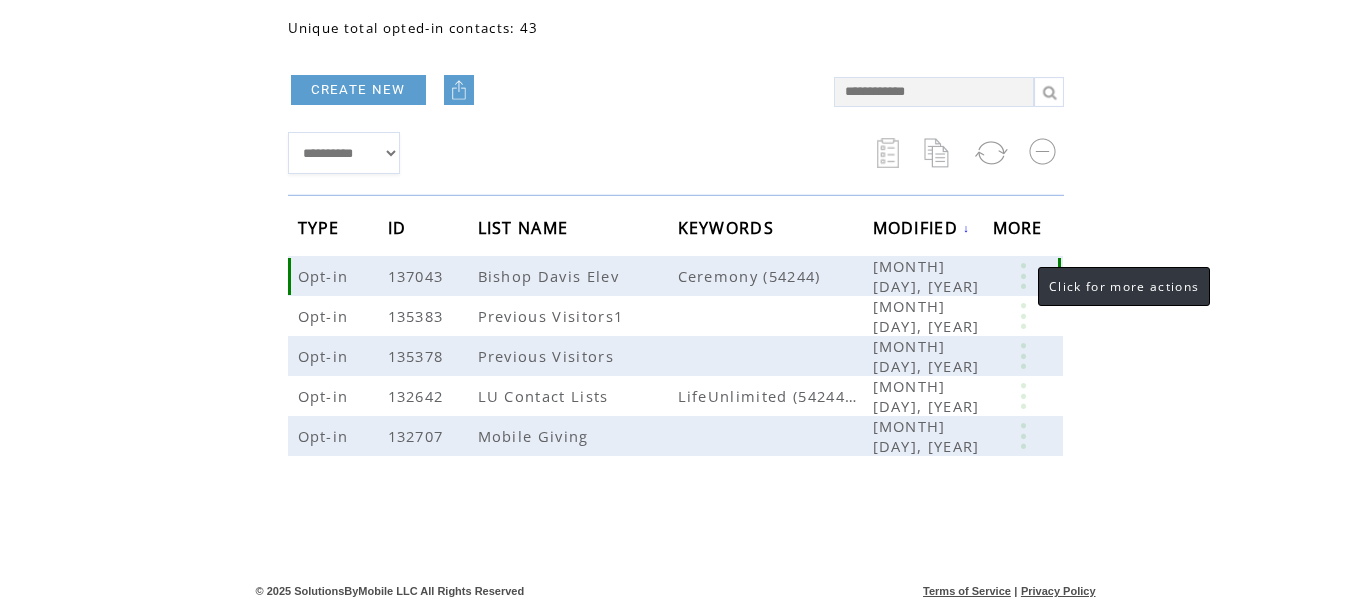 click at bounding box center [1023, 276] 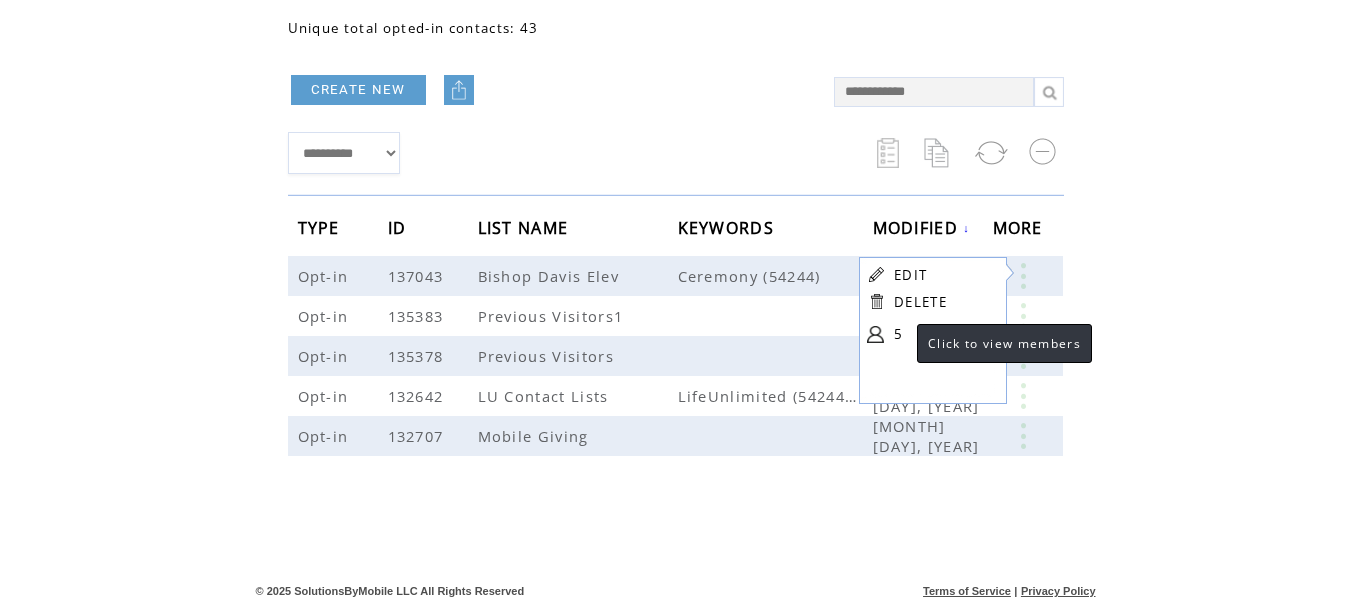 click on "5" at bounding box center (944, 334) 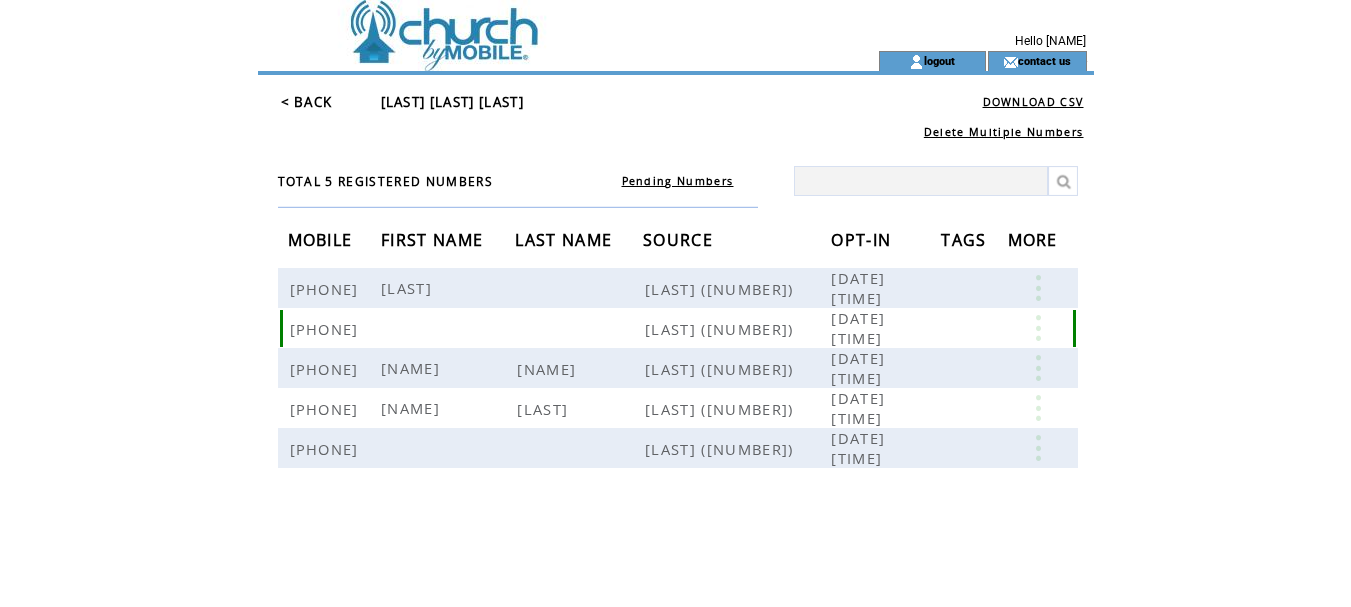 scroll, scrollTop: 0, scrollLeft: 0, axis: both 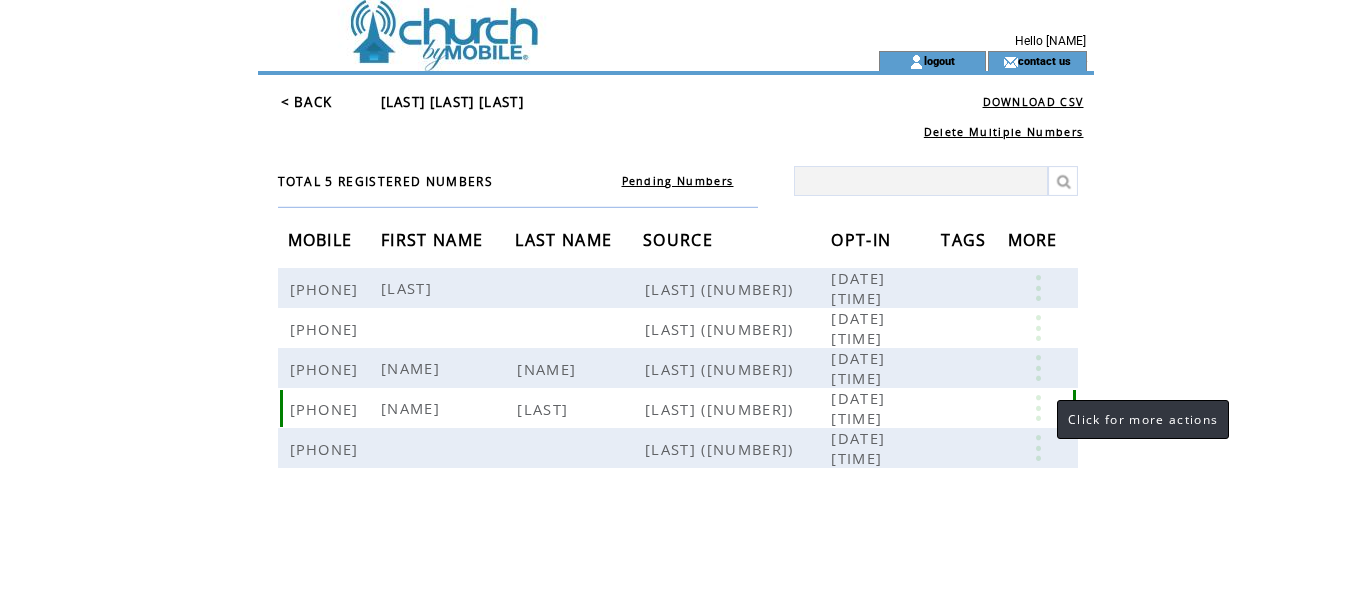 click at bounding box center [1038, 408] 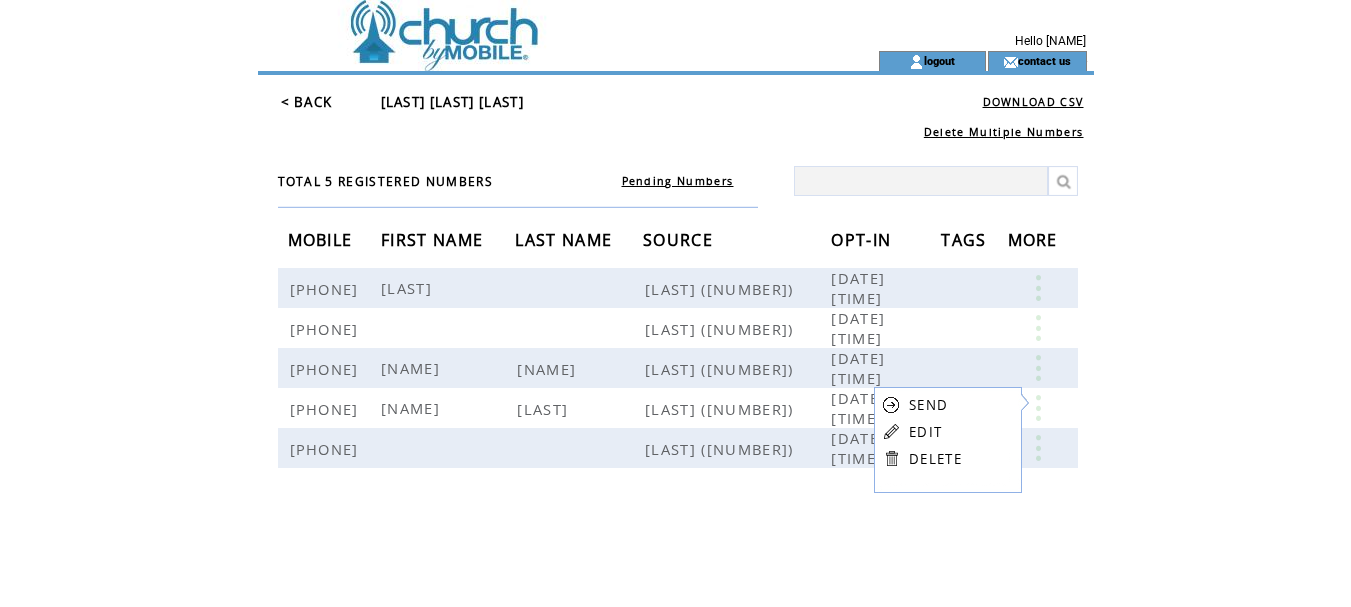 click on "**********" 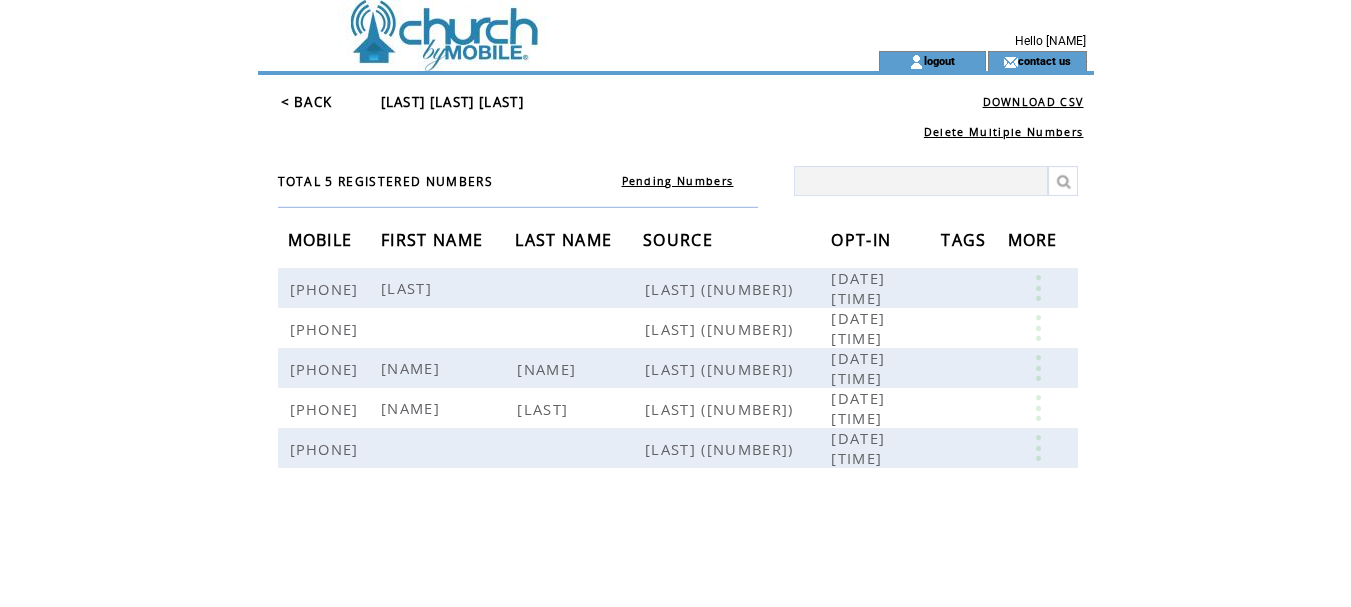 click on "< BACK" at bounding box center [307, 102] 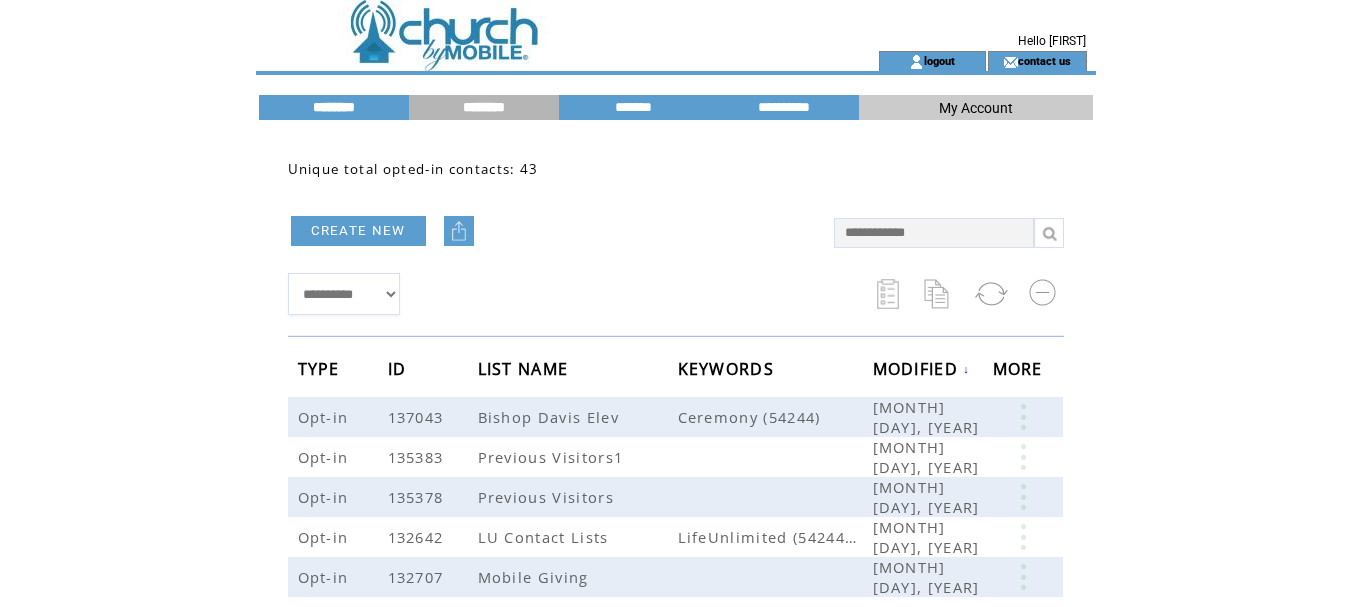 scroll, scrollTop: 0, scrollLeft: 0, axis: both 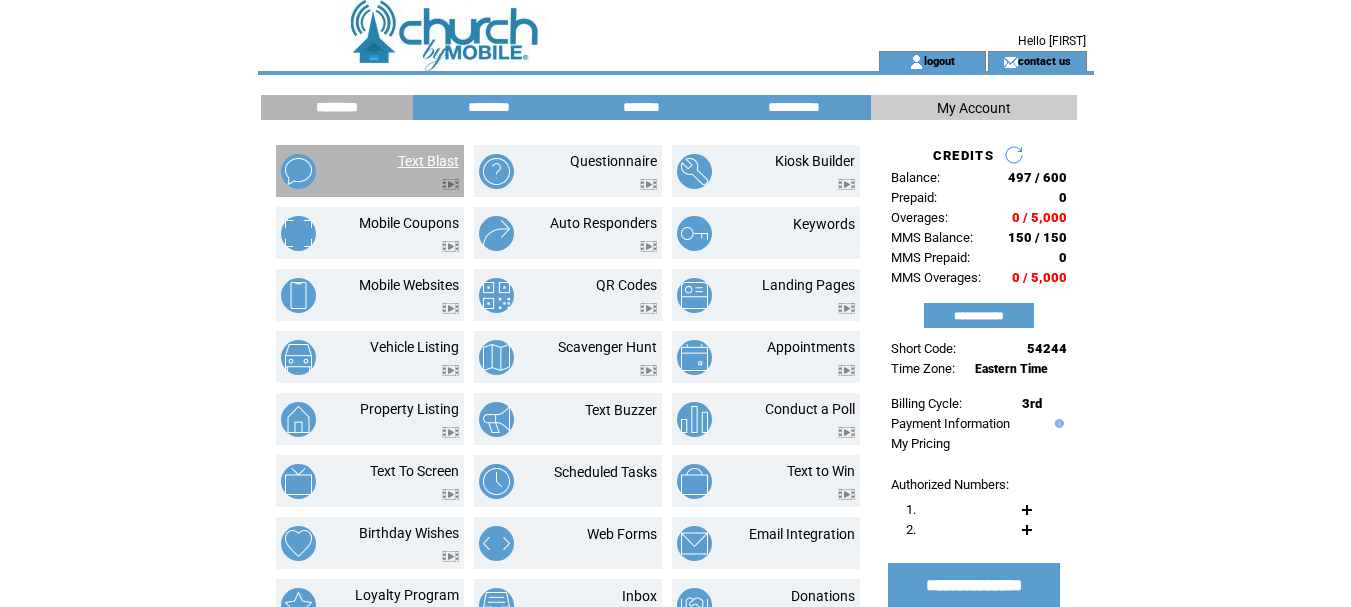 click on "Text Blast" at bounding box center [428, 161] 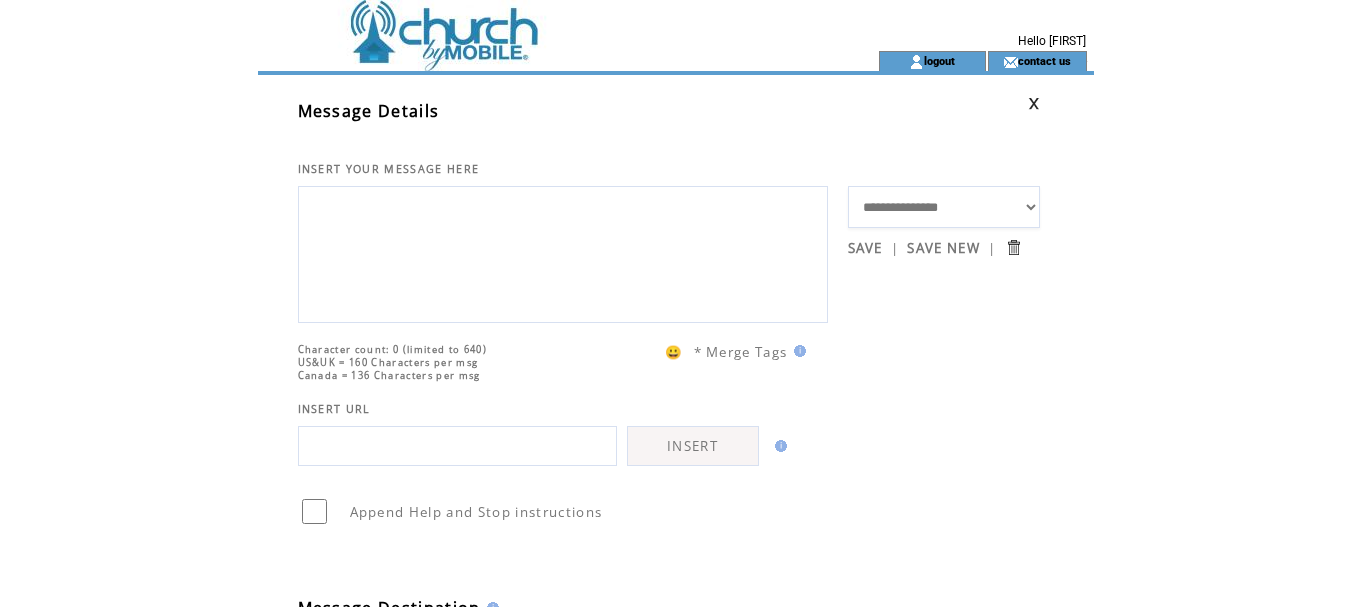 scroll, scrollTop: 0, scrollLeft: 0, axis: both 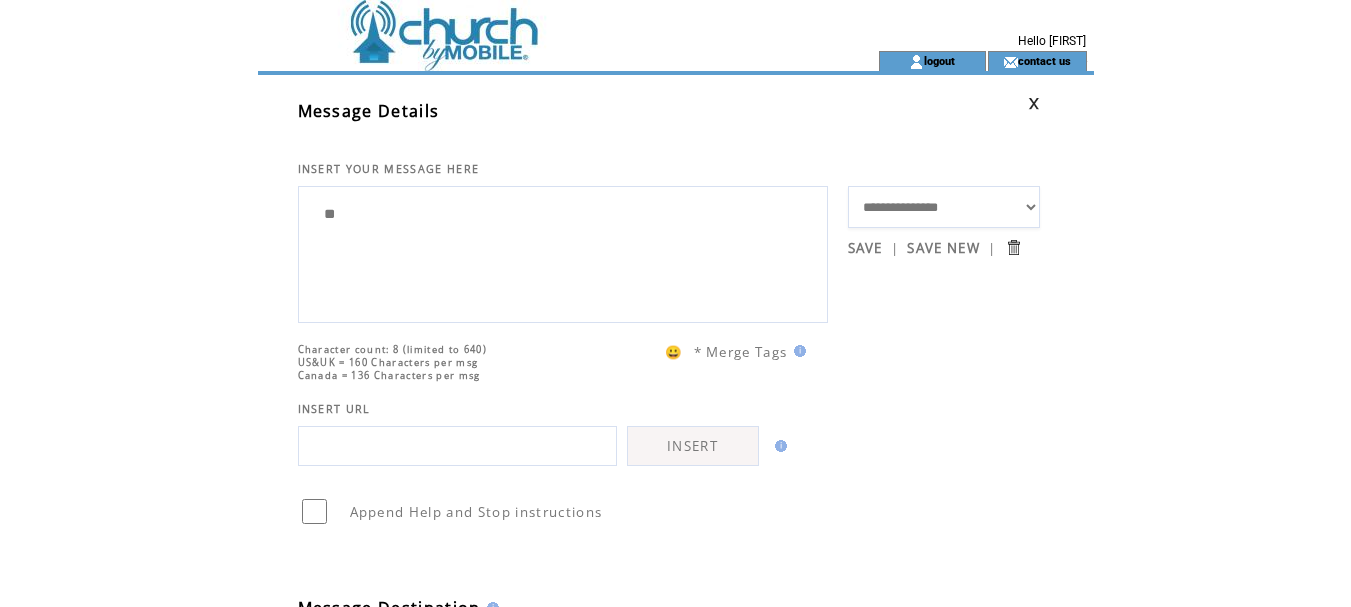 type on "*" 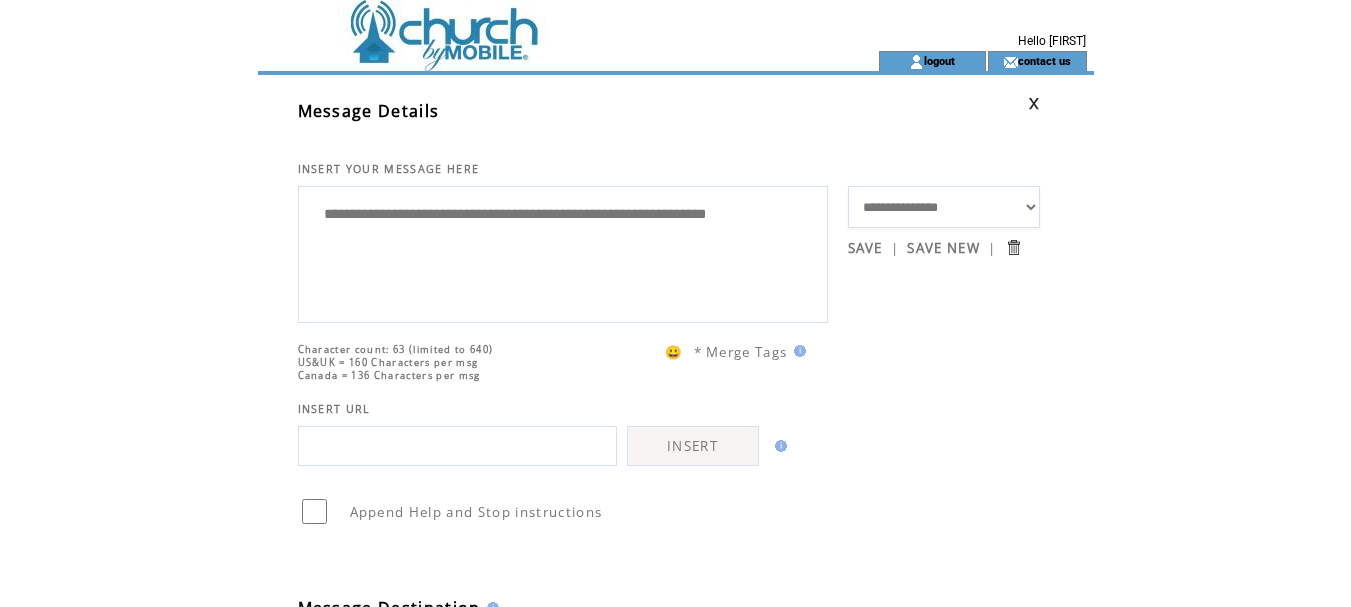 type on "**********" 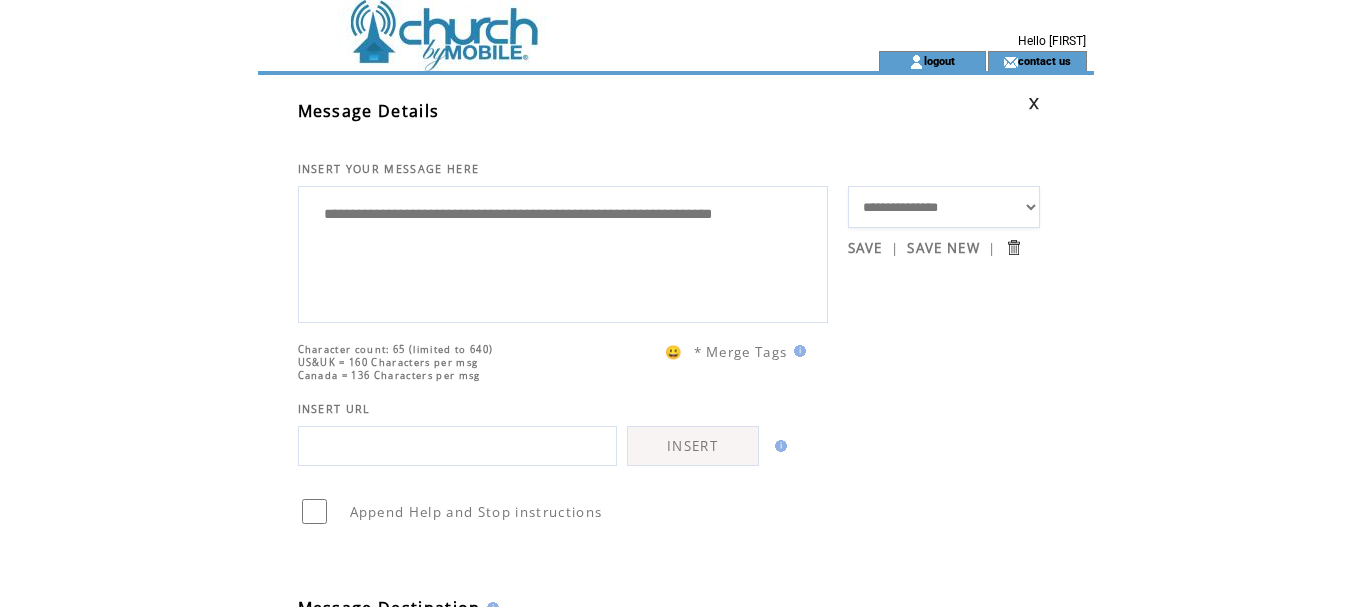 drag, startPoint x: 325, startPoint y: 218, endPoint x: 402, endPoint y: 272, distance: 94.04786 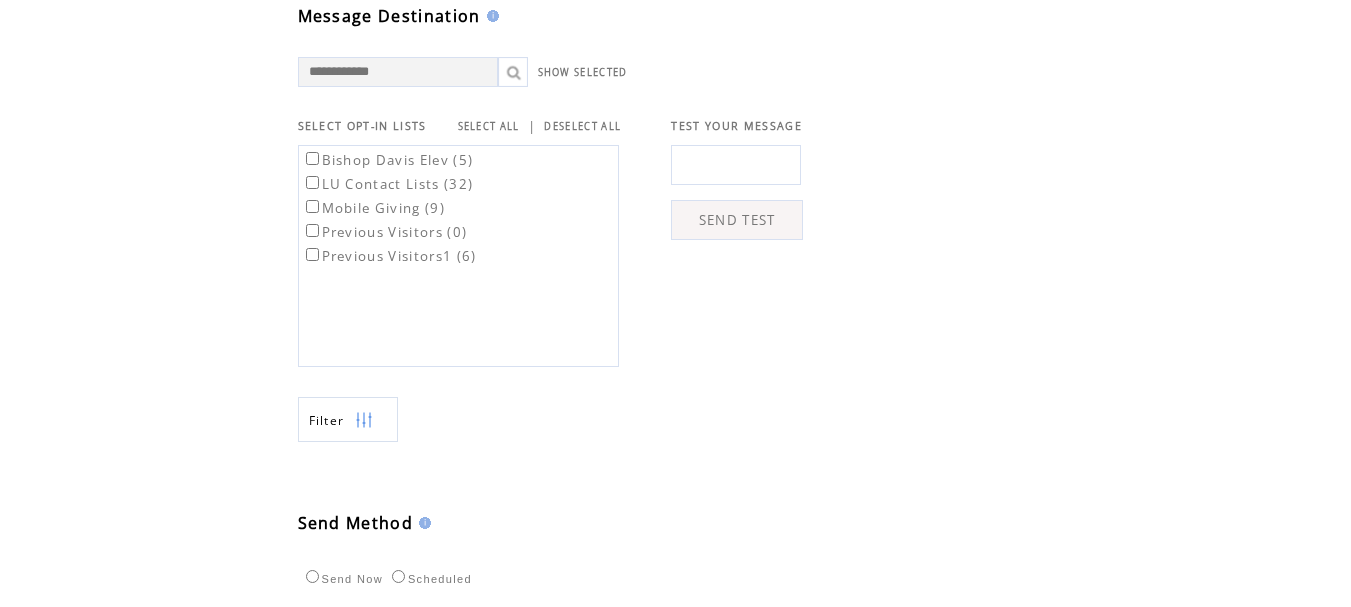 scroll, scrollTop: 600, scrollLeft: 0, axis: vertical 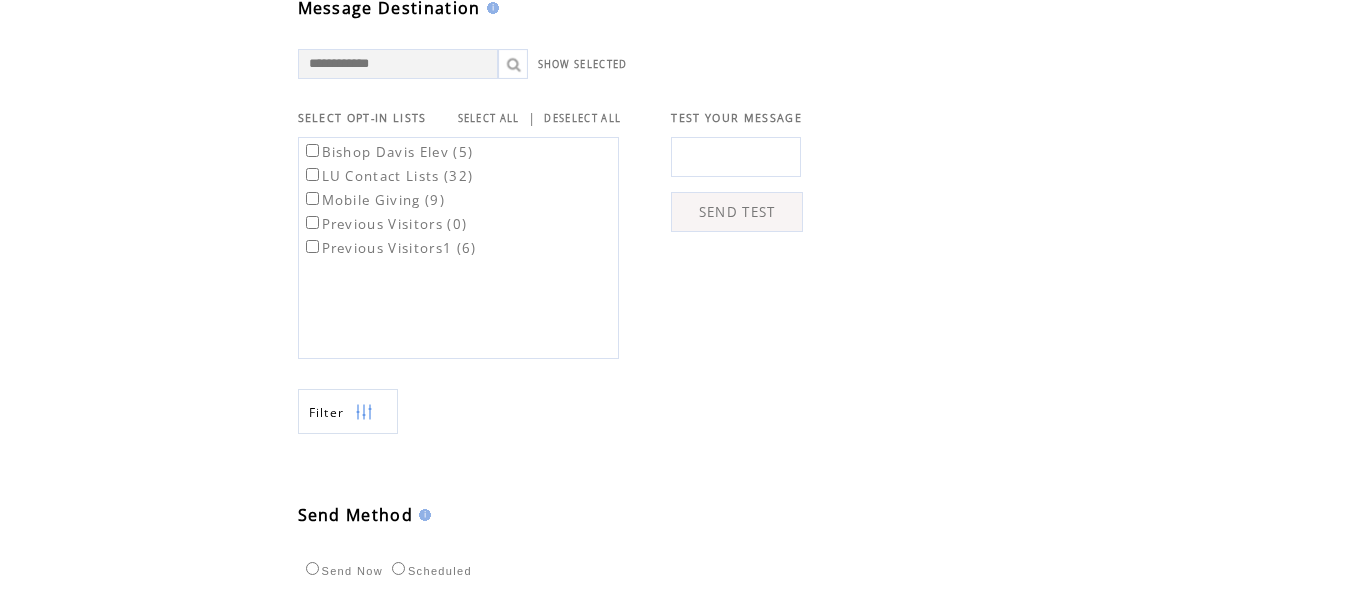 click on "Mobile Giving (9)" at bounding box center [374, 200] 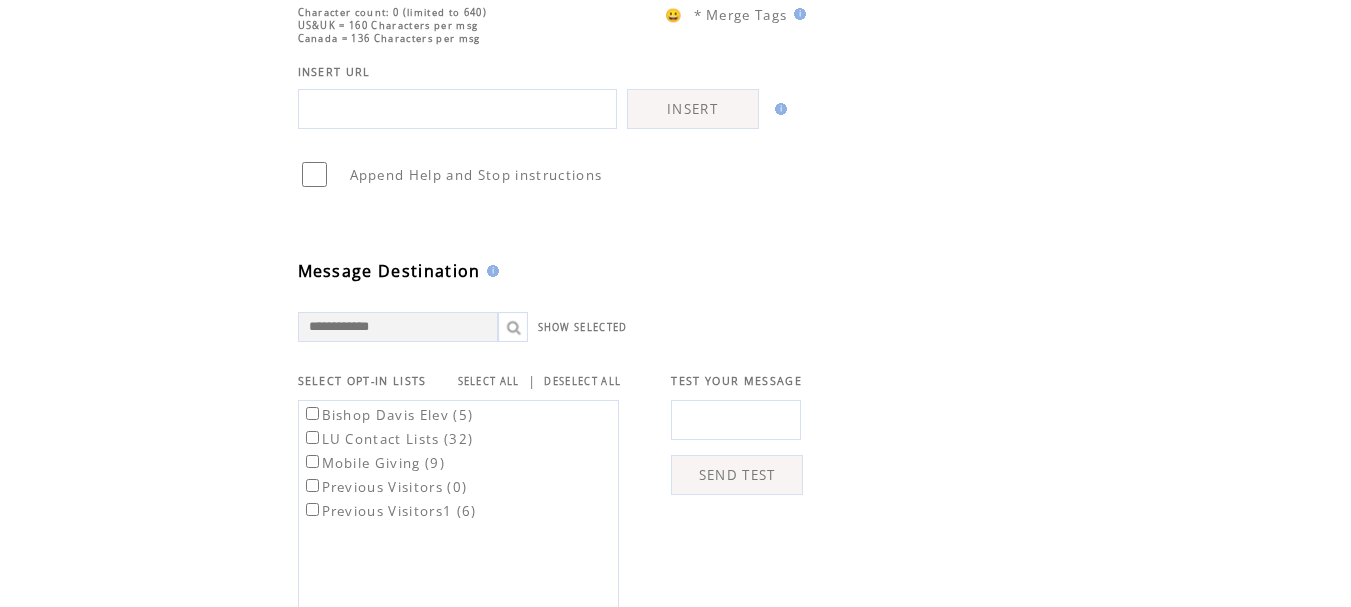scroll, scrollTop: 0, scrollLeft: 0, axis: both 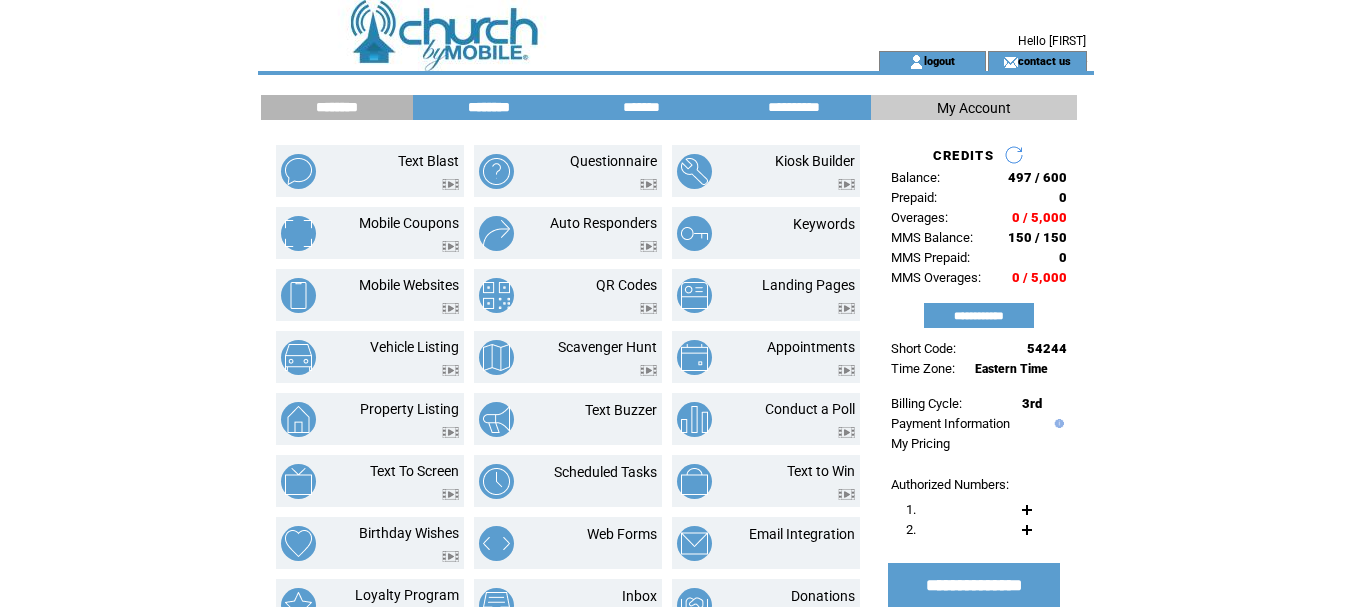 click on "********" at bounding box center [489, 107] 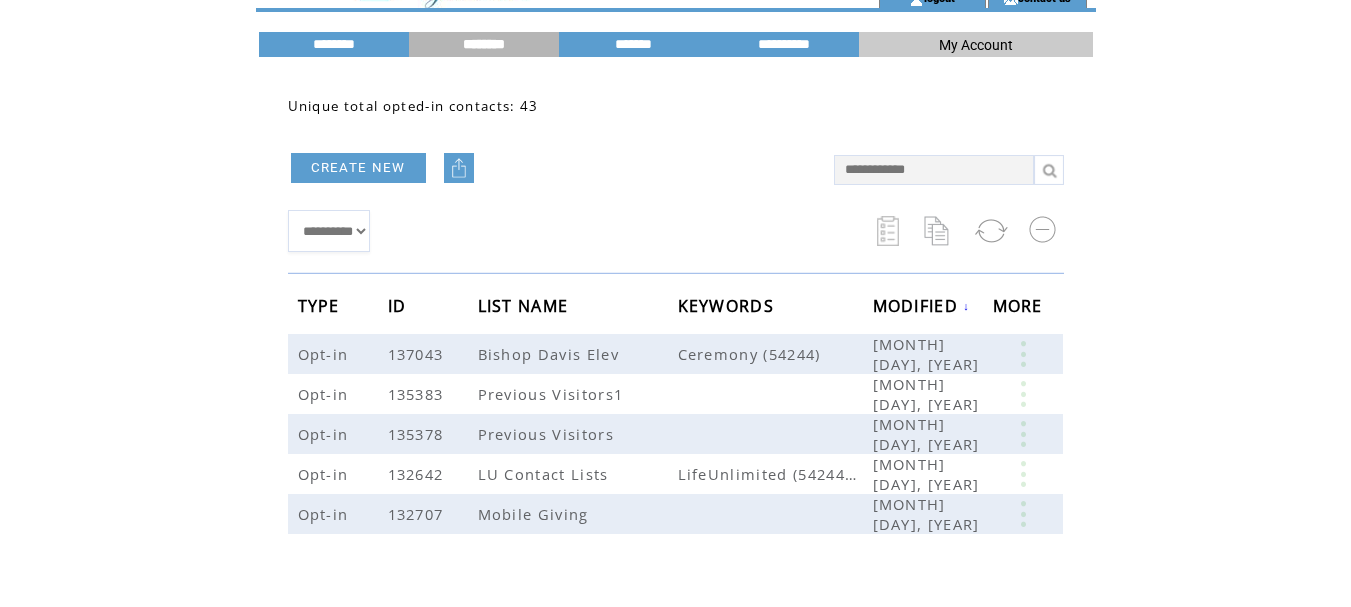 scroll, scrollTop: 141, scrollLeft: 0, axis: vertical 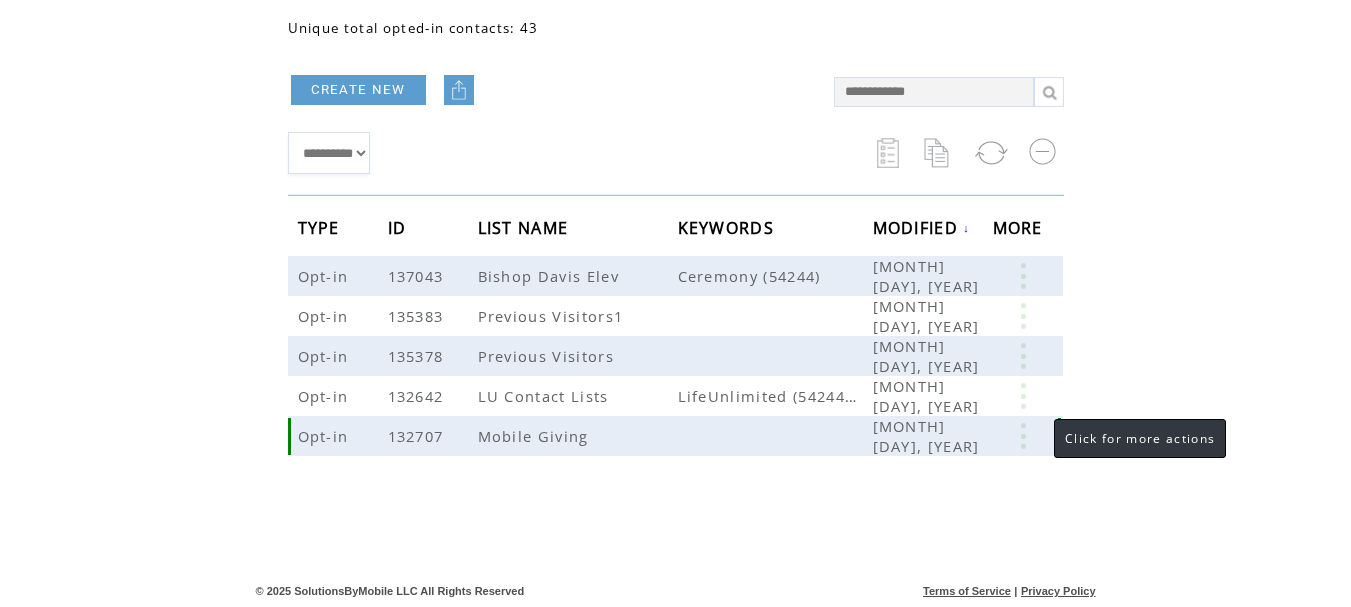 click at bounding box center [1023, 436] 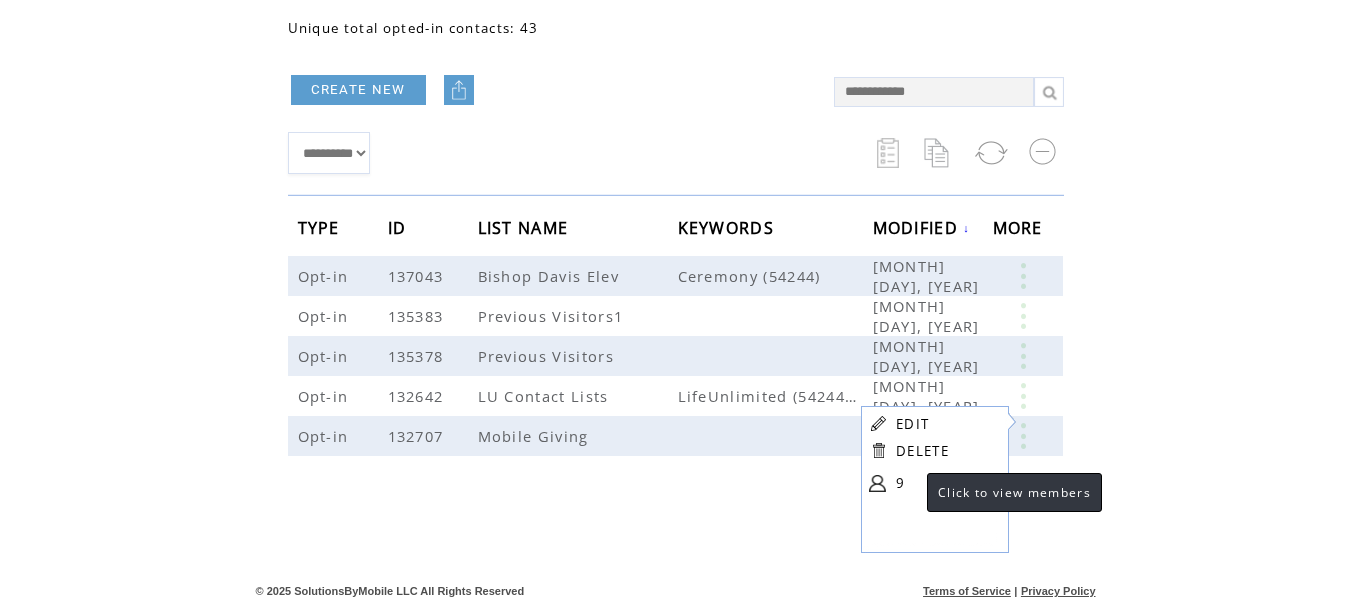 click on "9" at bounding box center [946, 483] 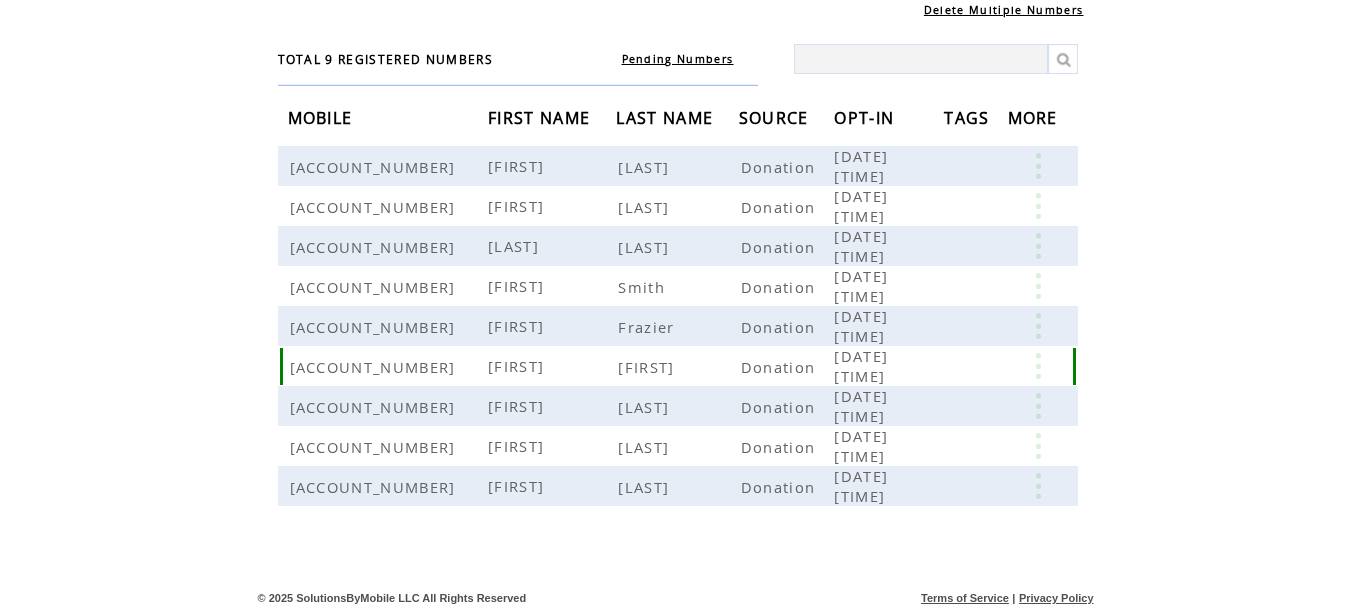 scroll, scrollTop: 129, scrollLeft: 0, axis: vertical 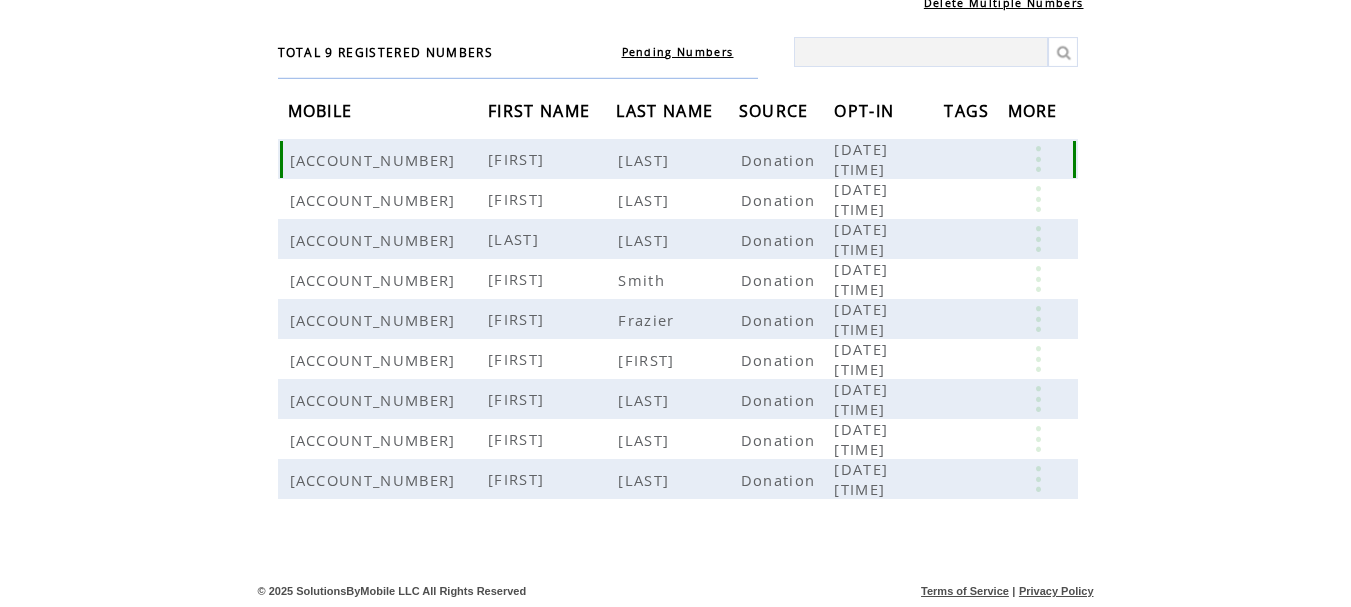 click at bounding box center (1038, 159) 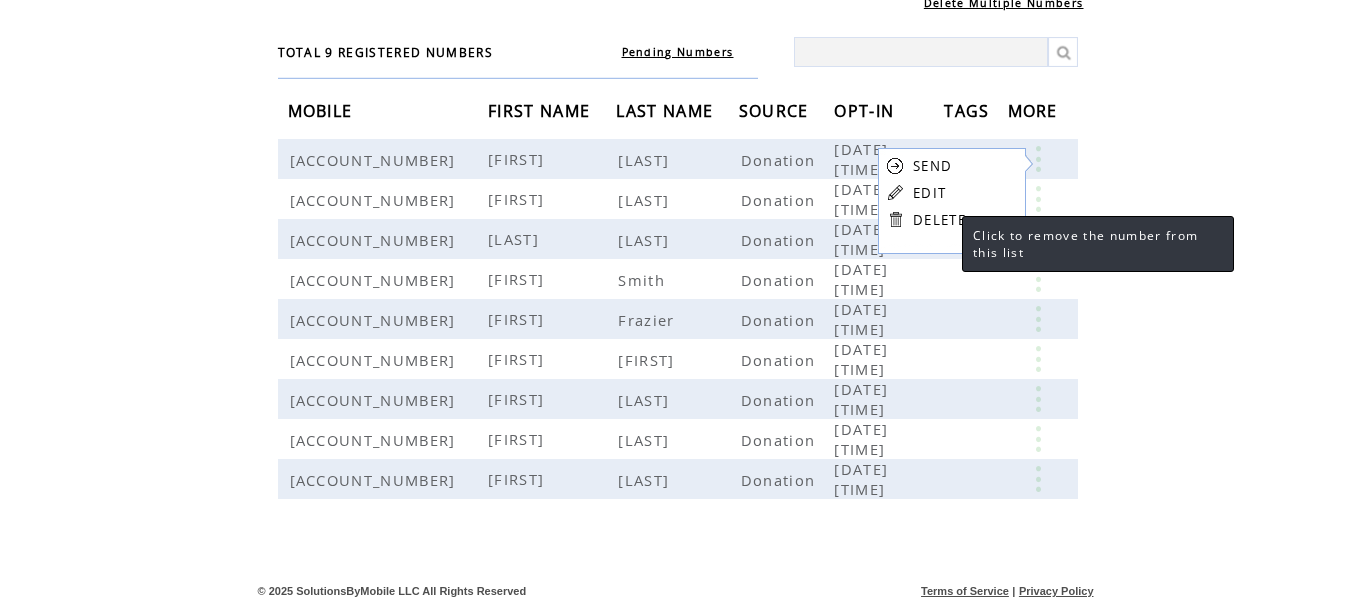 click on "DELETE" at bounding box center (939, 220) 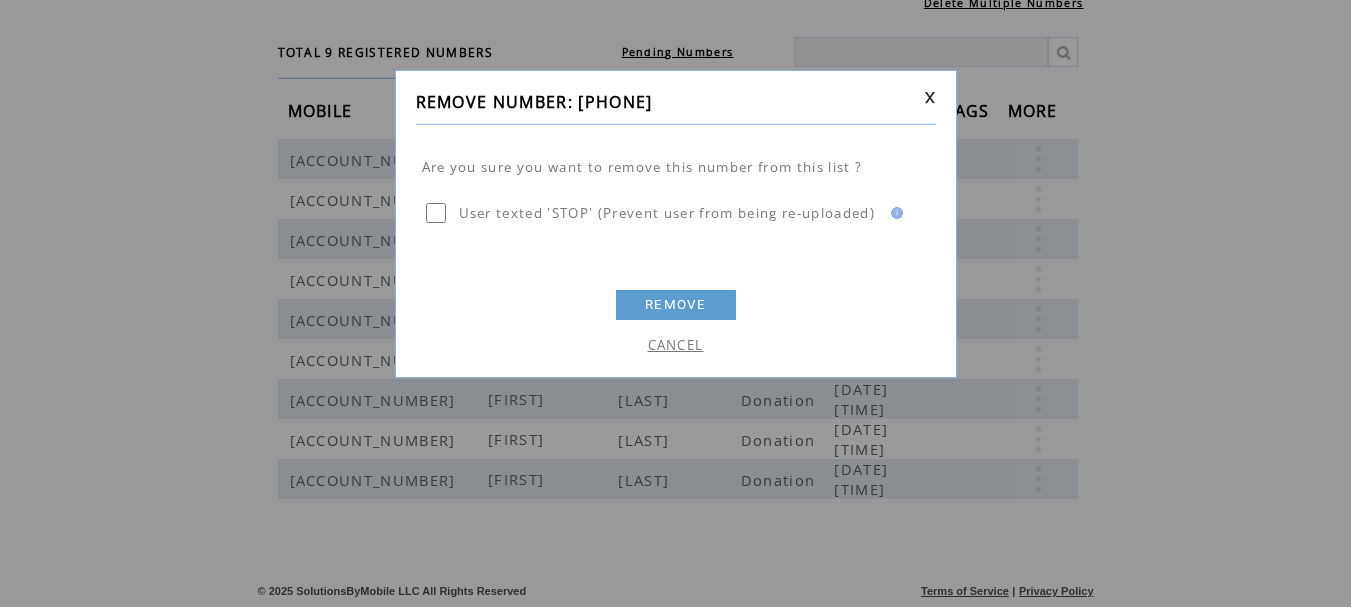 click on "REMOVE" at bounding box center (676, 305) 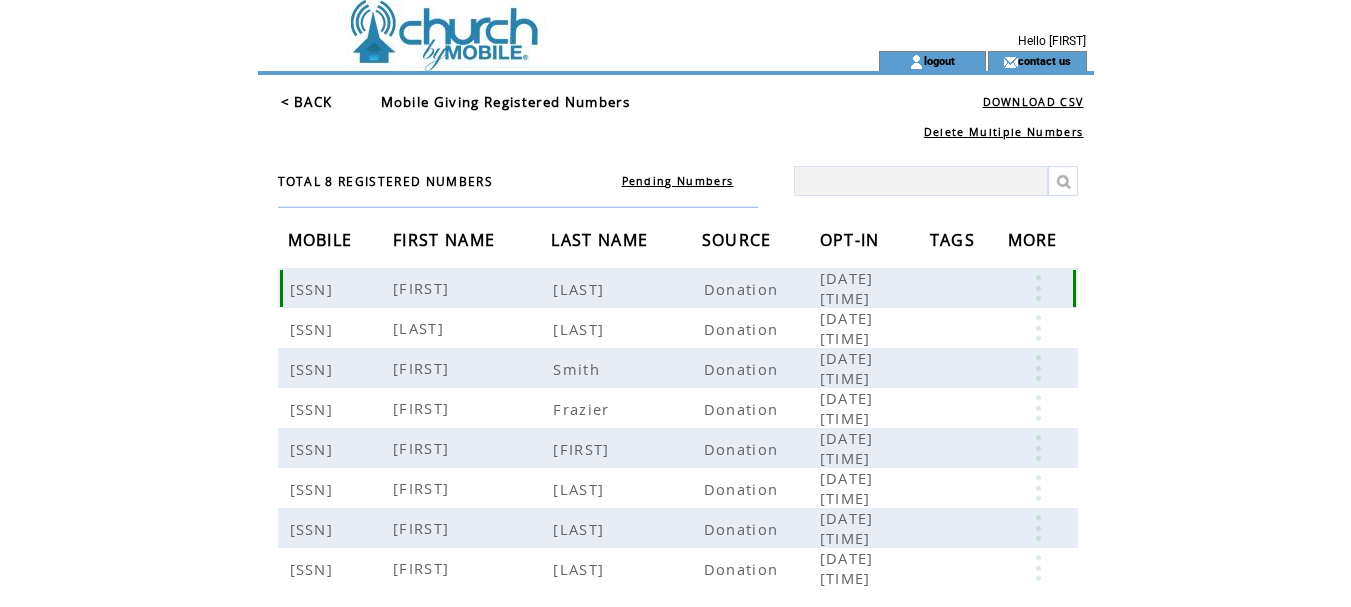 scroll, scrollTop: 0, scrollLeft: 0, axis: both 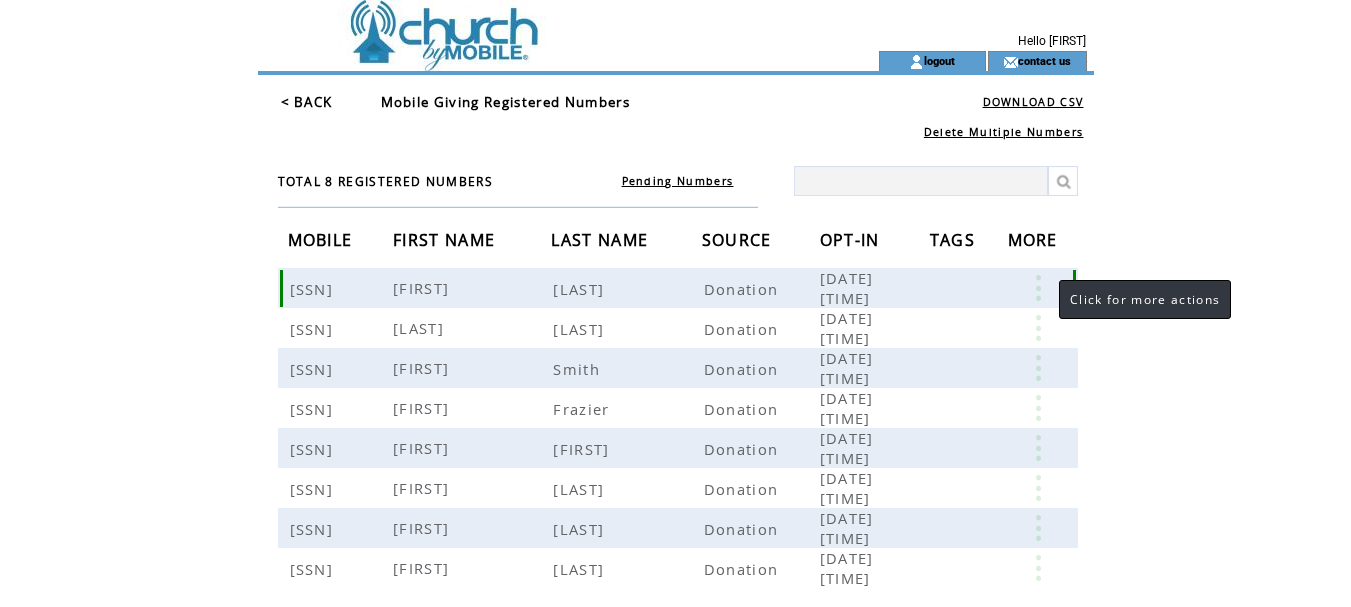 click at bounding box center (1038, 288) 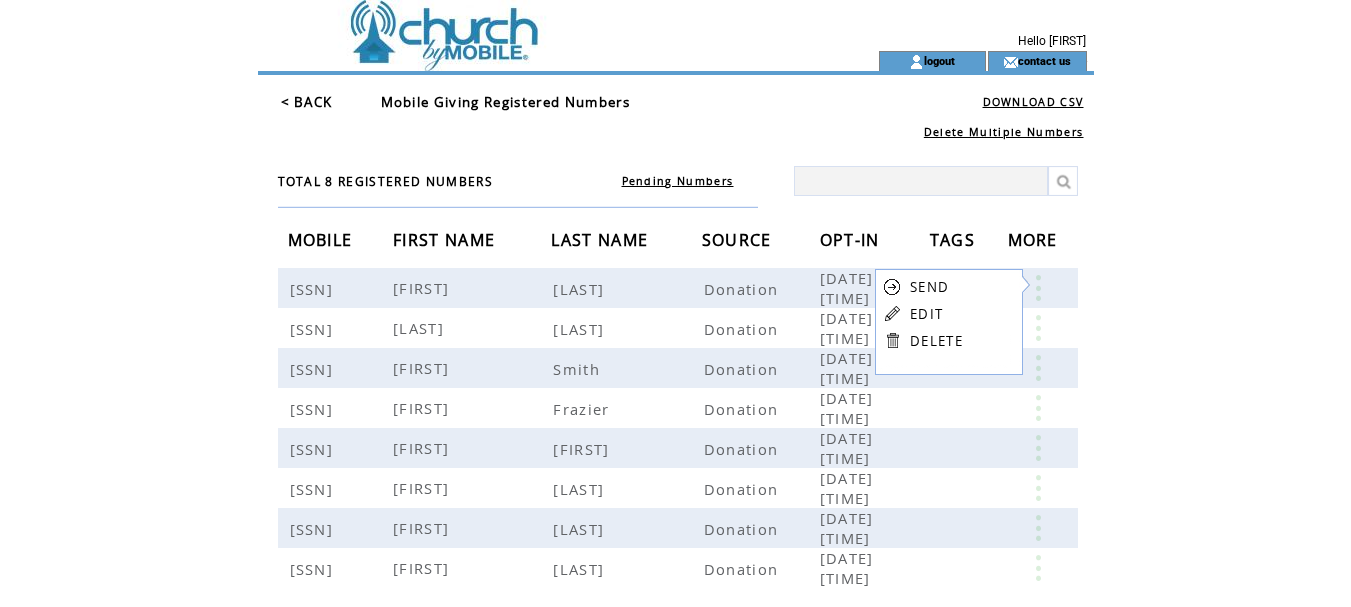 click on "DELETE" at bounding box center (936, 341) 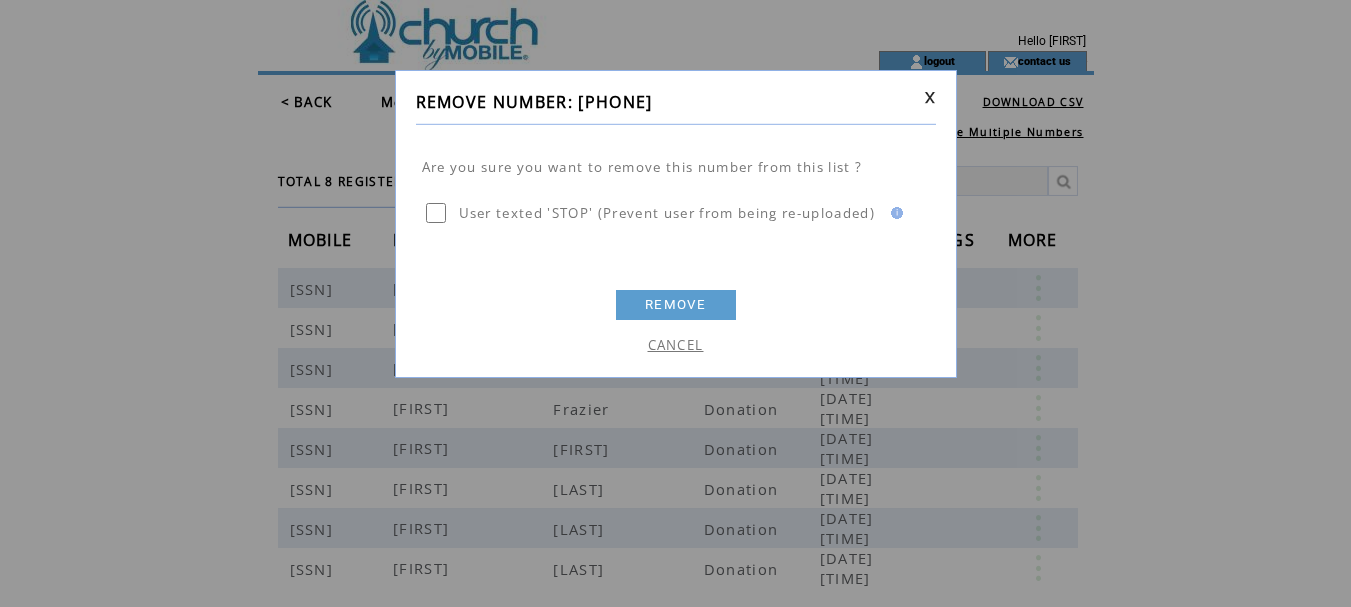 click on "REMOVE" at bounding box center [676, 305] 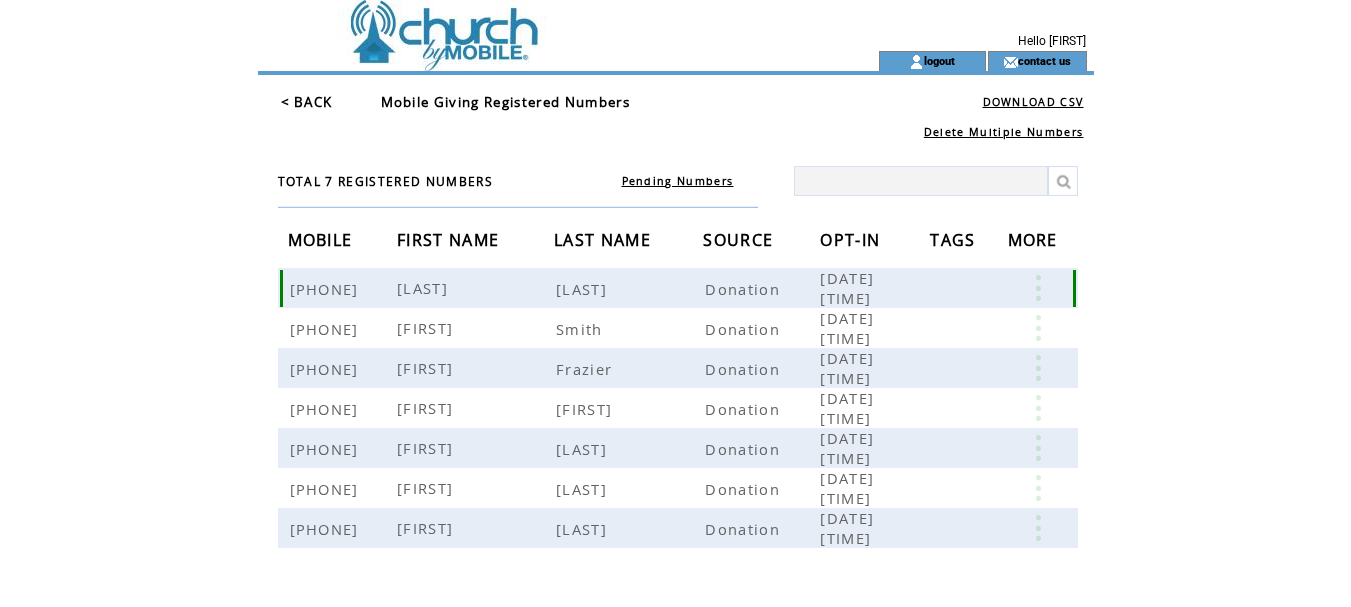 scroll, scrollTop: 0, scrollLeft: 0, axis: both 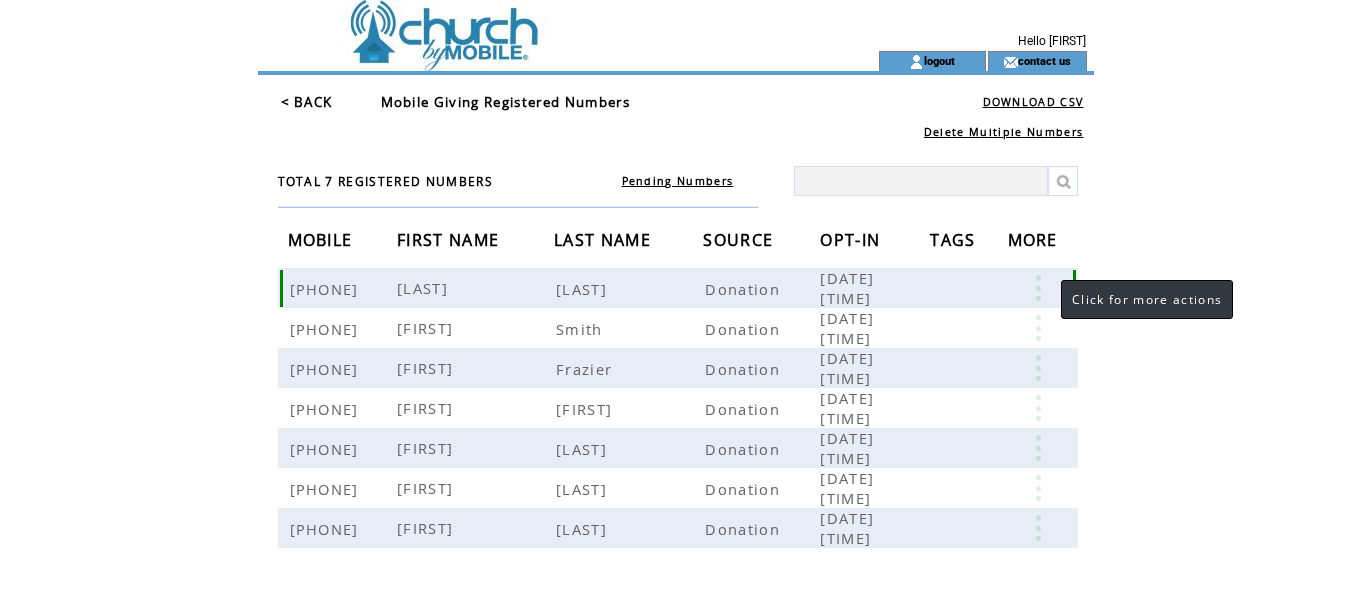 click at bounding box center (1038, 288) 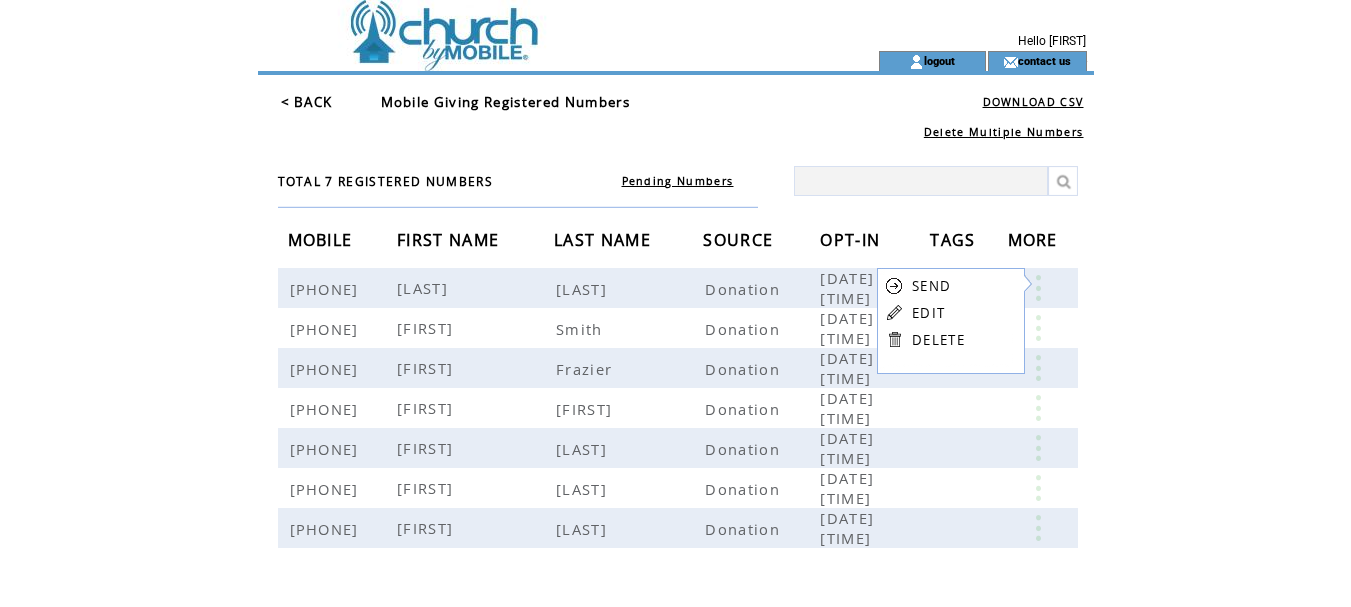 click on "DELETE" at bounding box center (938, 340) 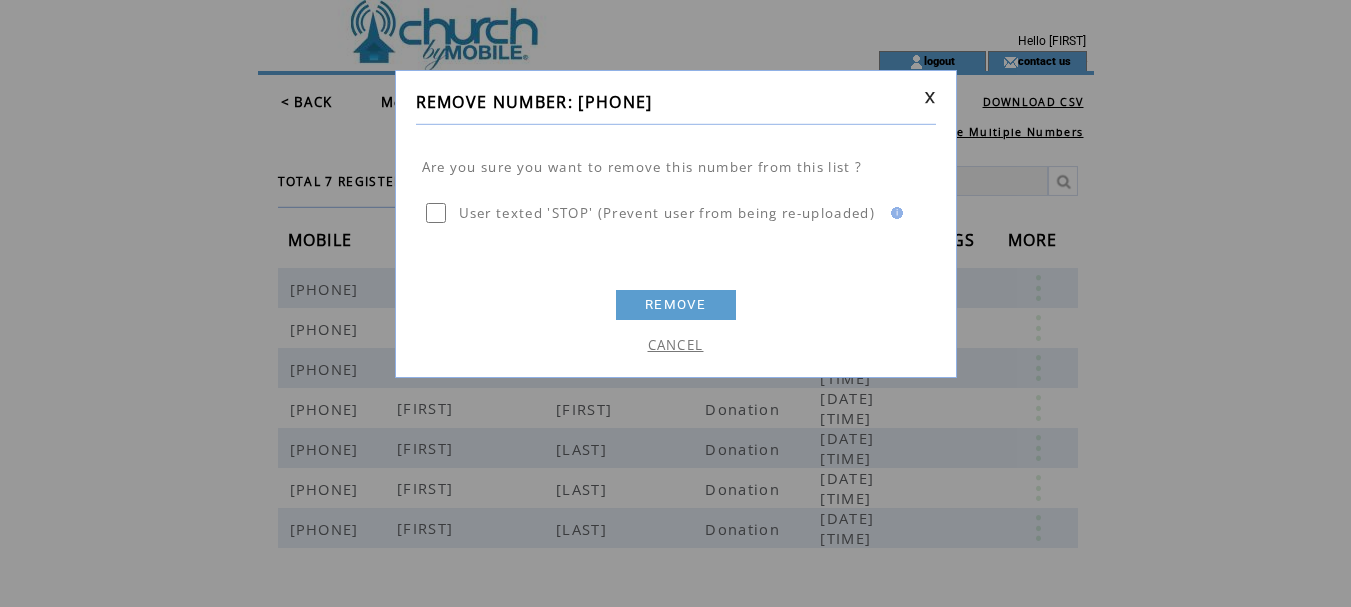 click on "REMOVE" at bounding box center (676, 305) 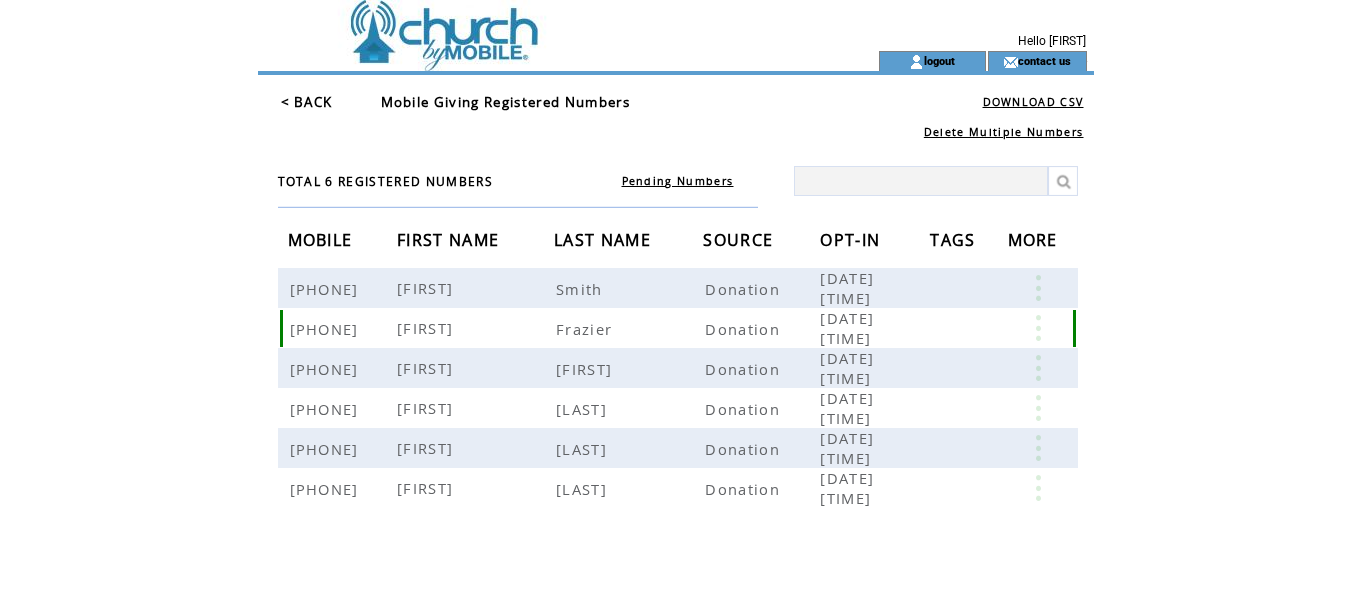 scroll, scrollTop: 0, scrollLeft: 0, axis: both 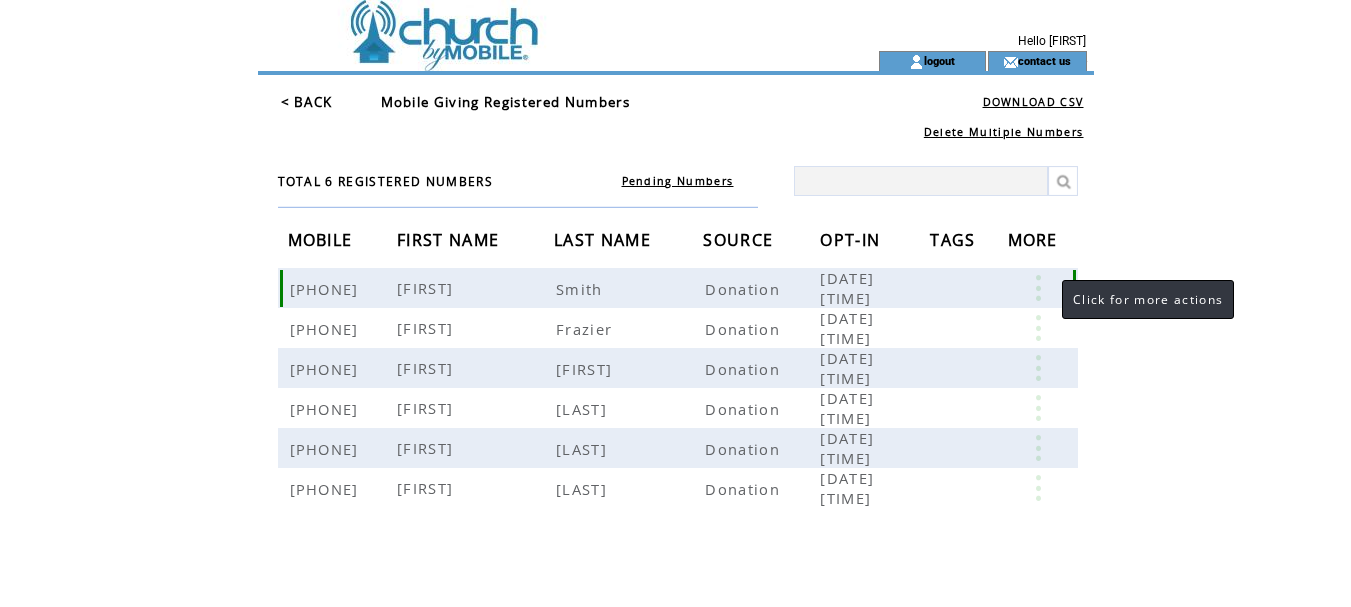 click at bounding box center [1038, 288] 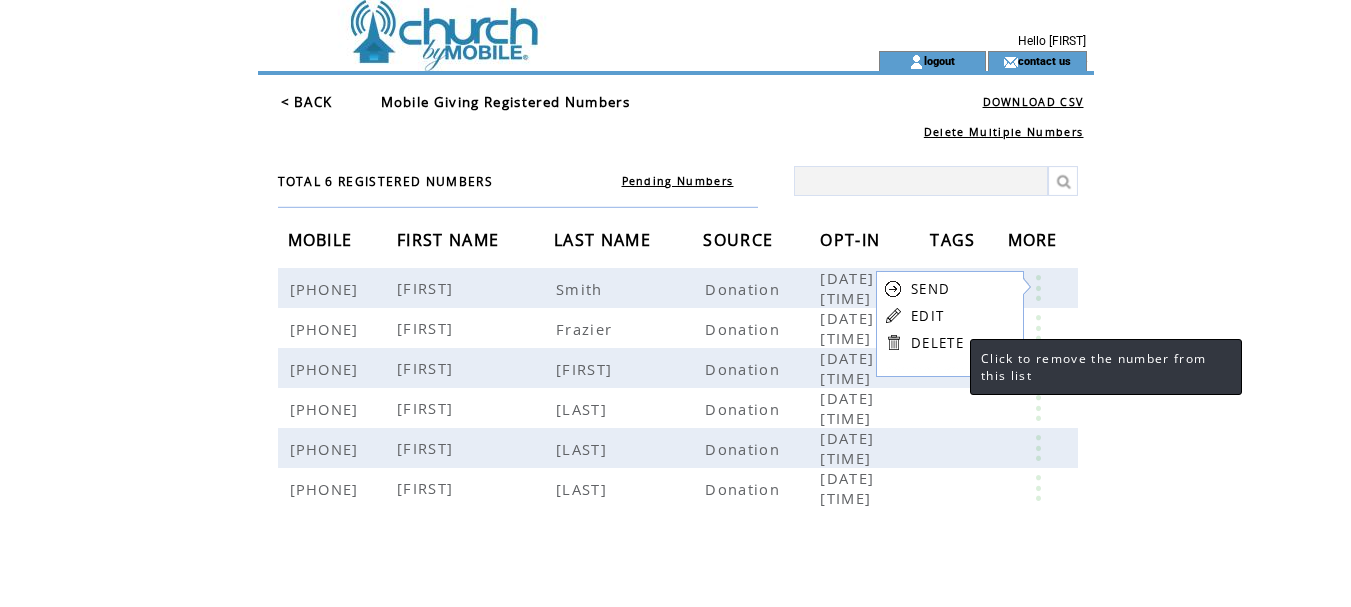 click on "DELETE" at bounding box center (937, 343) 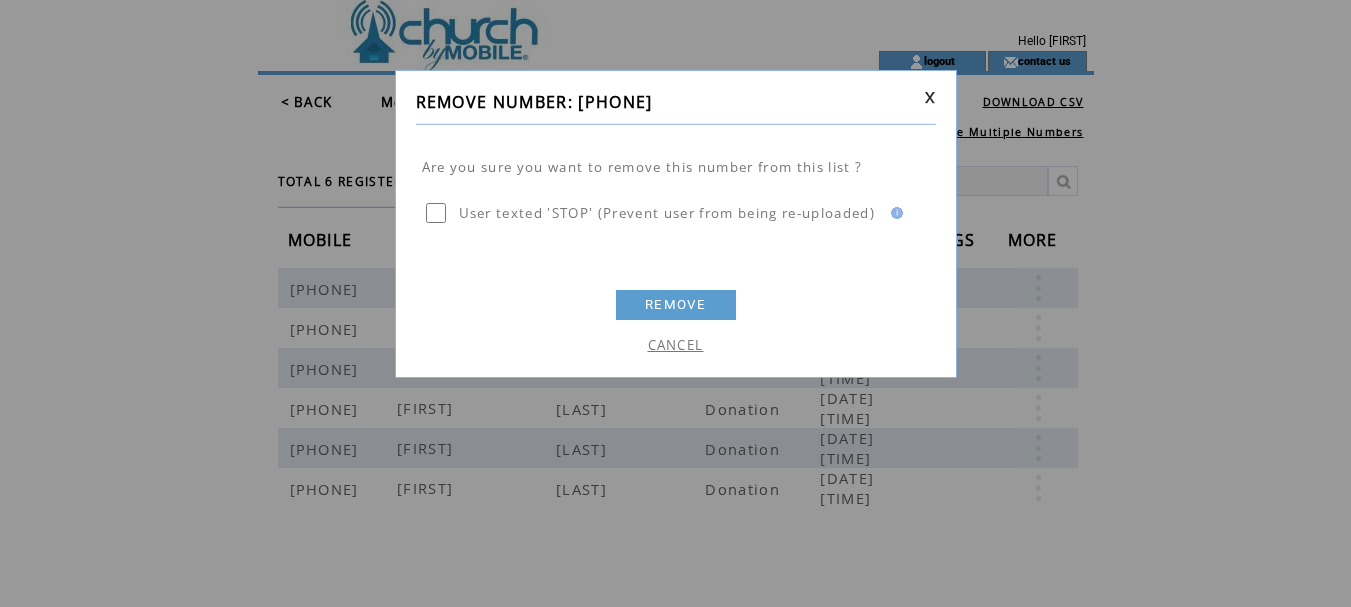 click on "REMOVE" at bounding box center (676, 305) 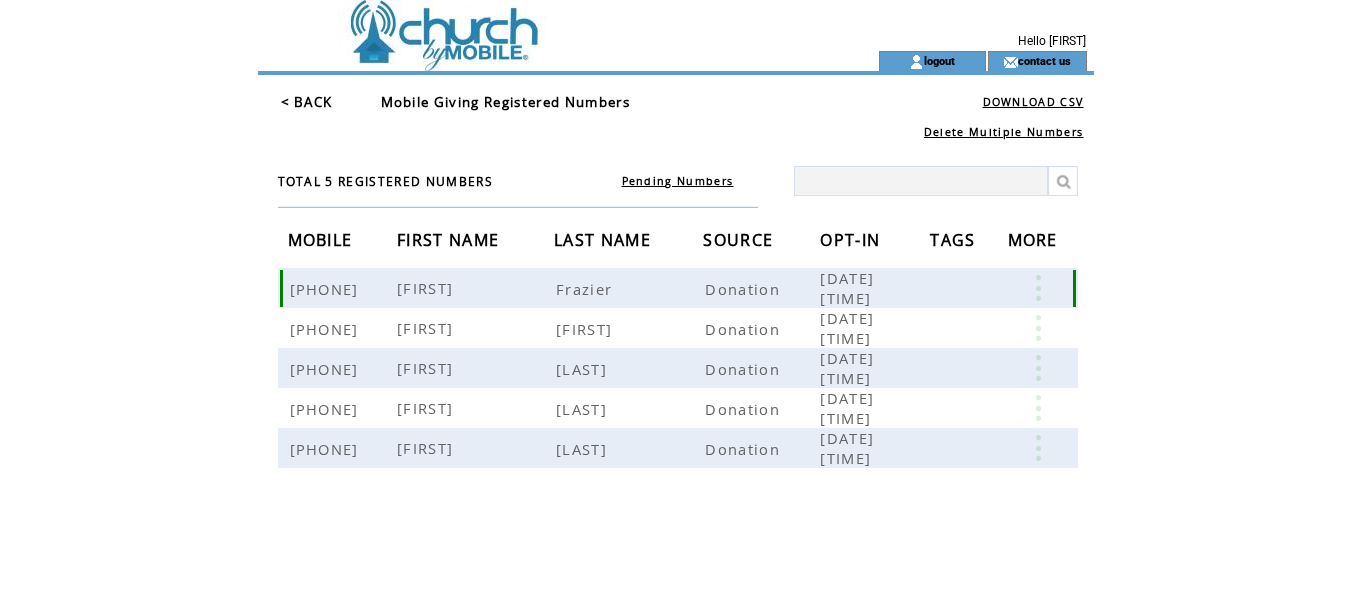 scroll, scrollTop: 0, scrollLeft: 0, axis: both 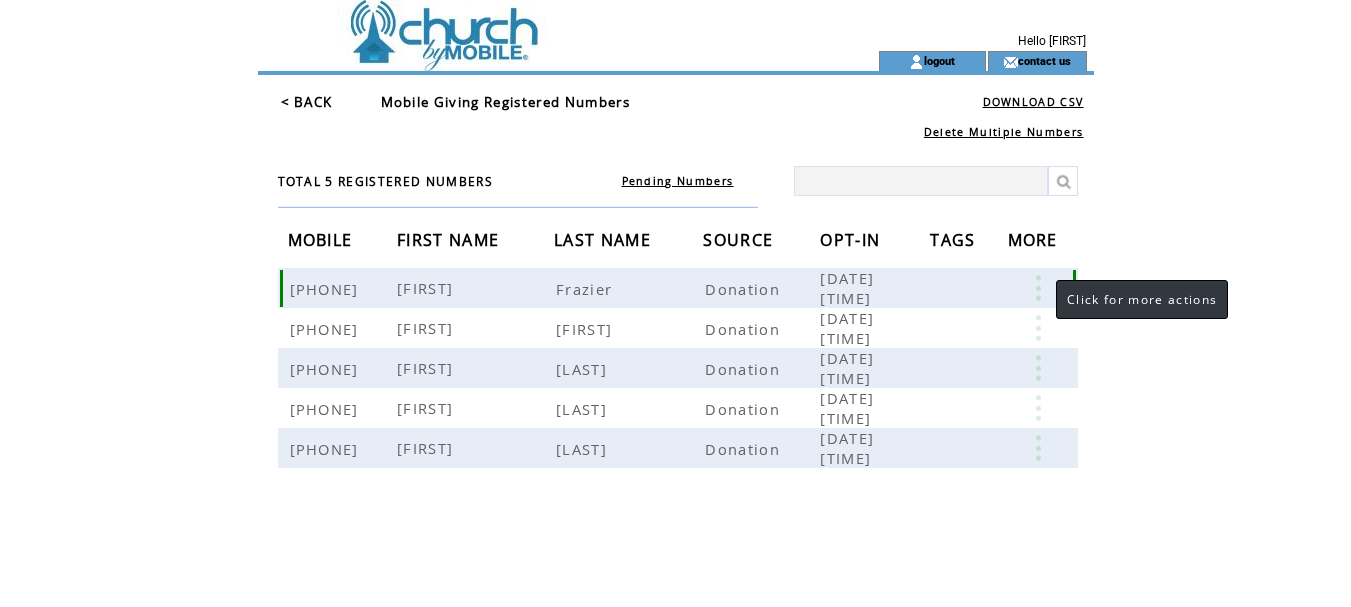 click at bounding box center [1038, 288] 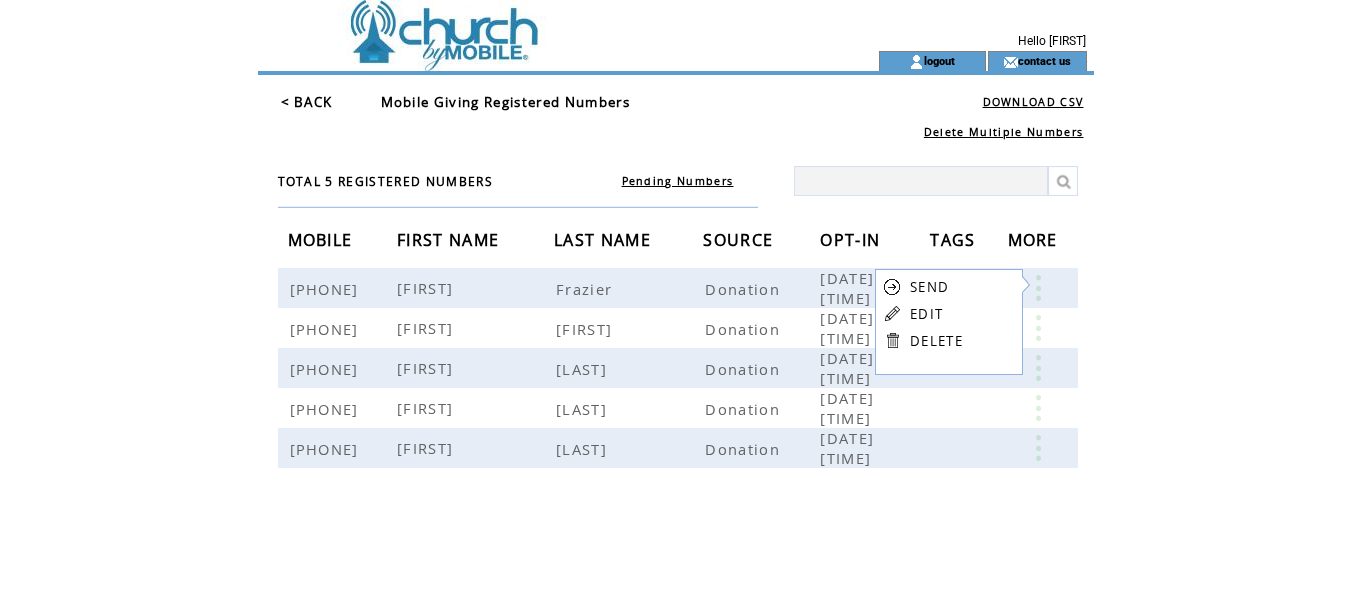 click on "DELETE" at bounding box center [936, 341] 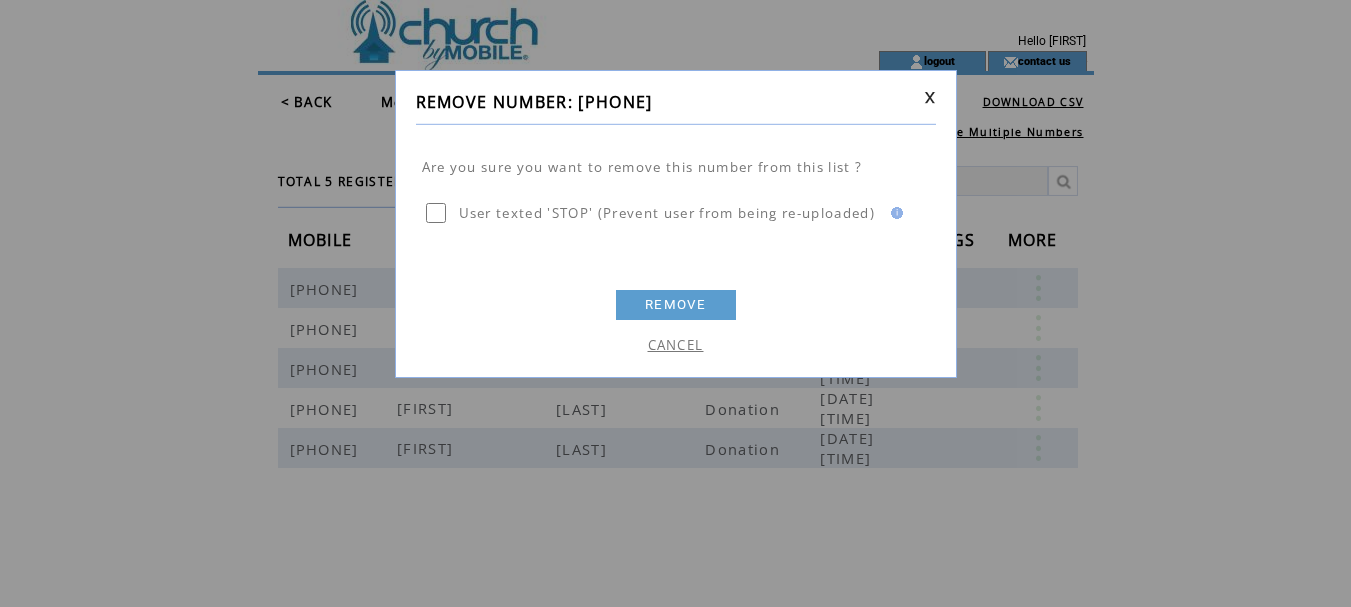 click on "REMOVE" at bounding box center (676, 305) 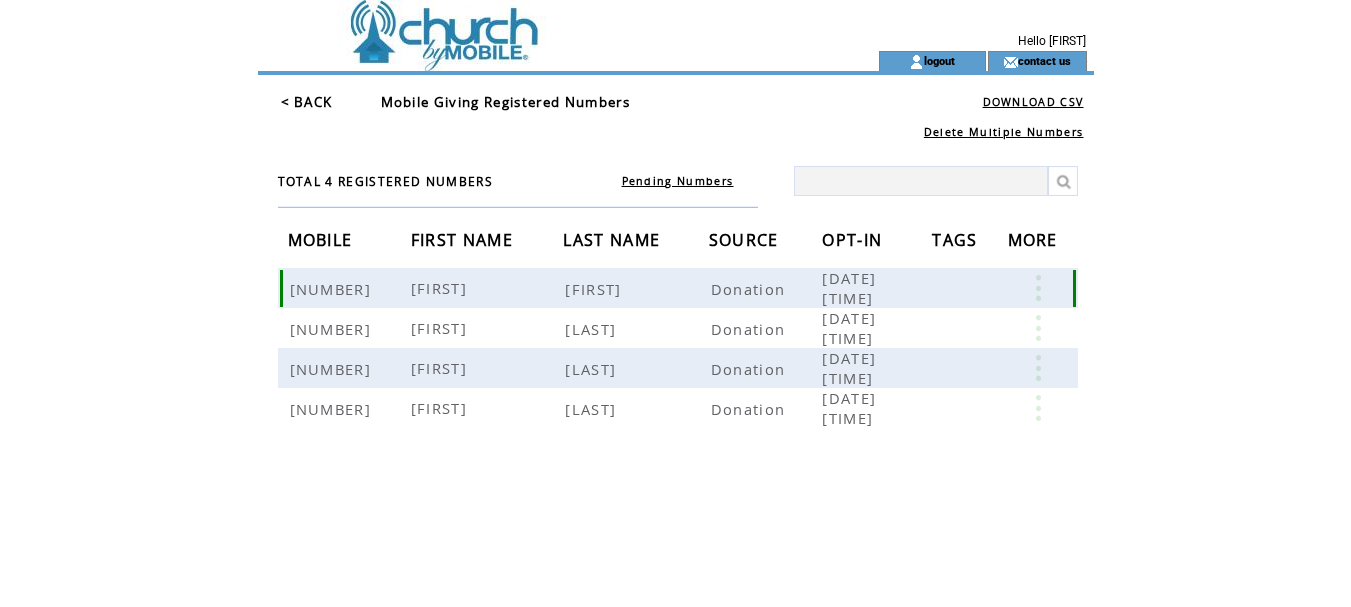 scroll, scrollTop: 0, scrollLeft: 0, axis: both 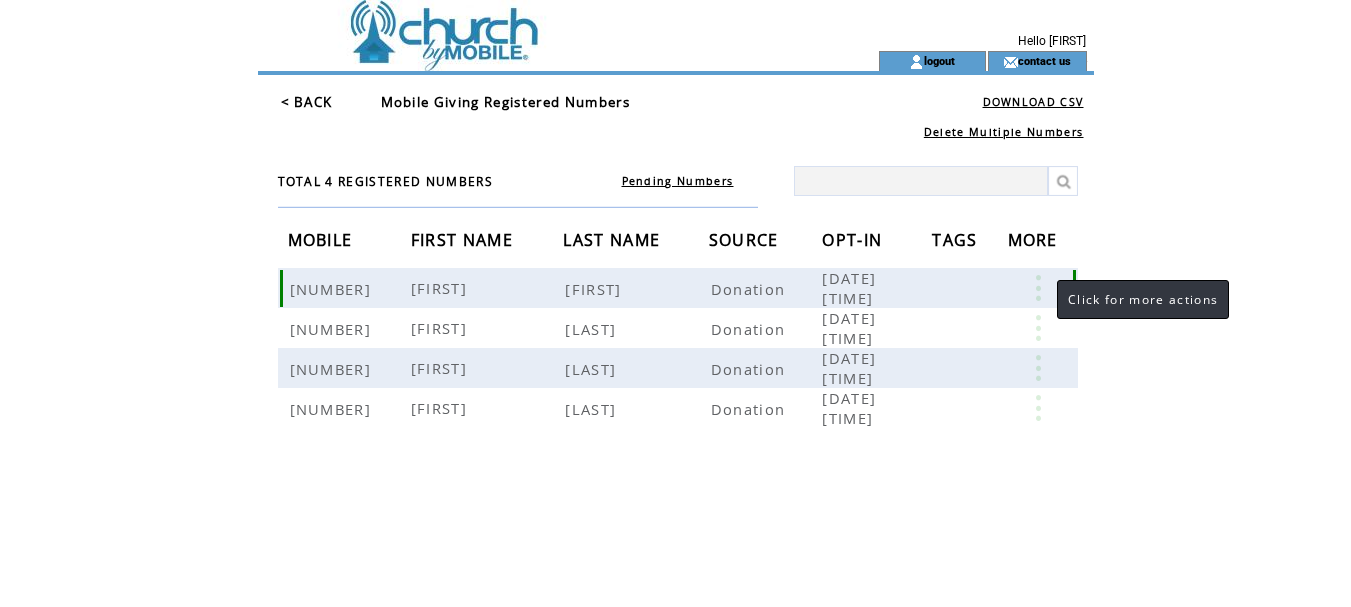 click at bounding box center (1038, 288) 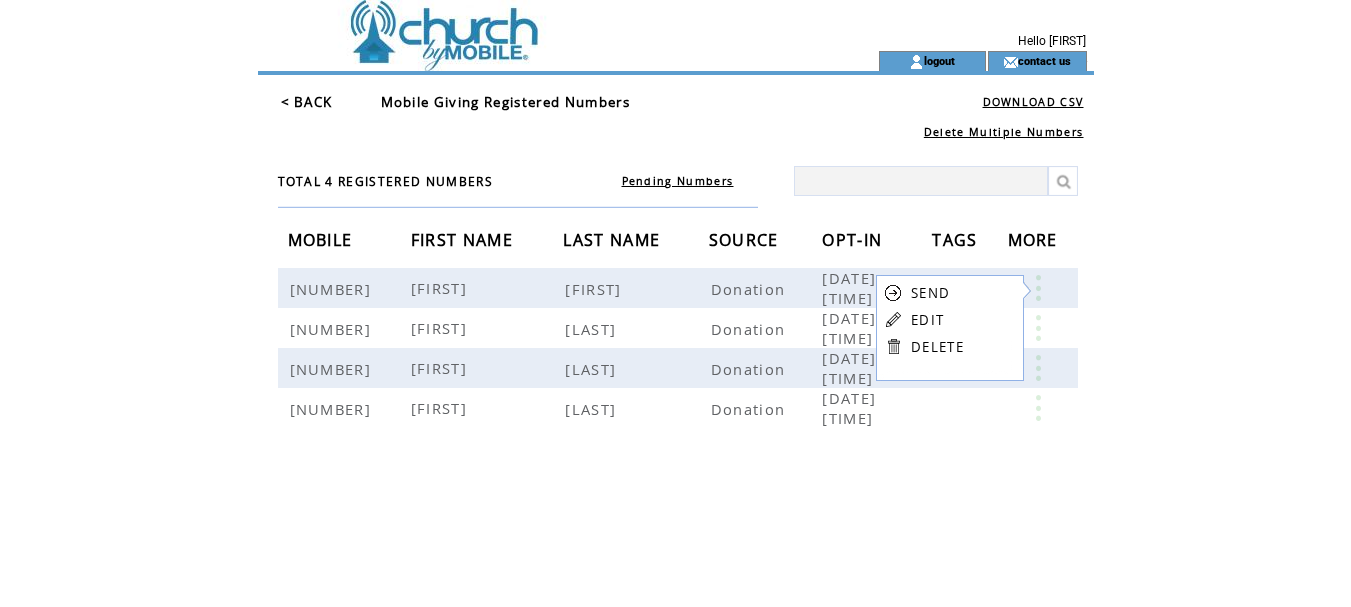 click on "DELETE" at bounding box center [937, 347] 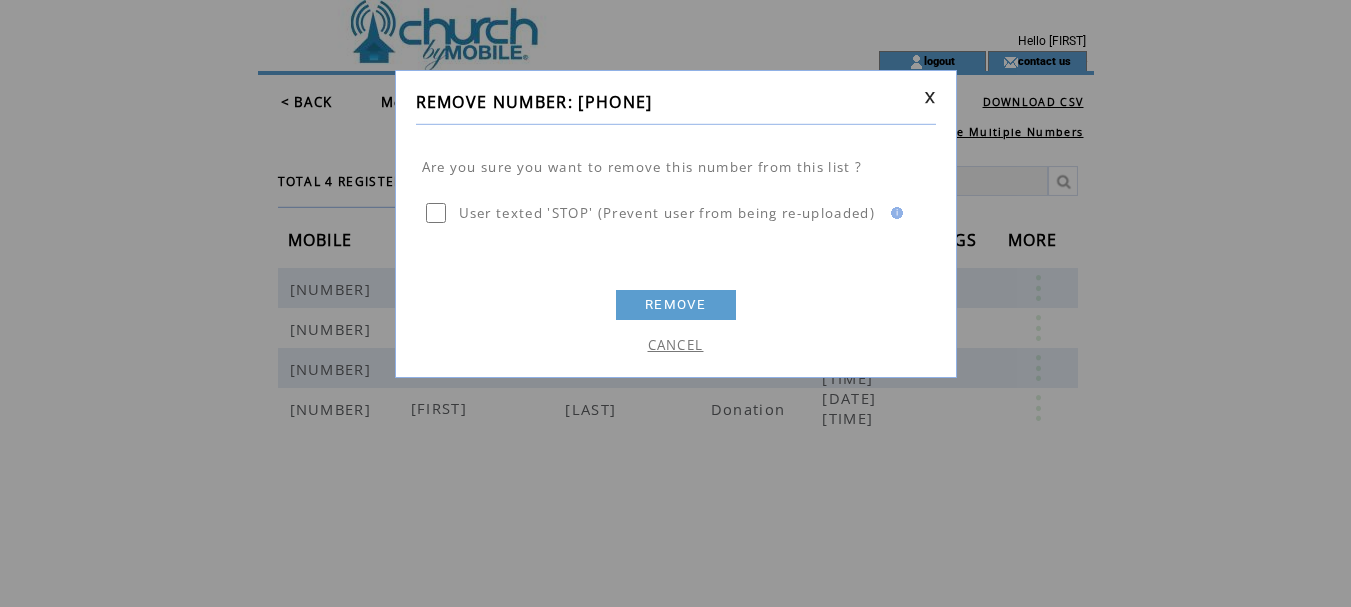click on "REMOVE" at bounding box center (676, 305) 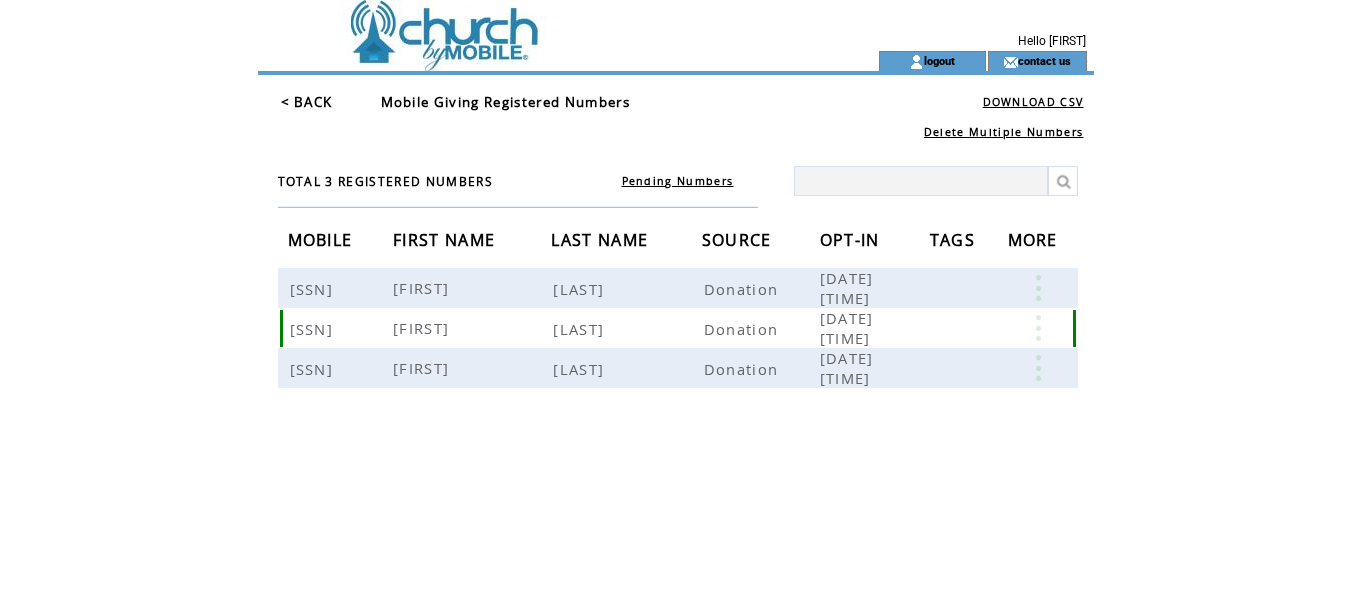 scroll, scrollTop: 0, scrollLeft: 0, axis: both 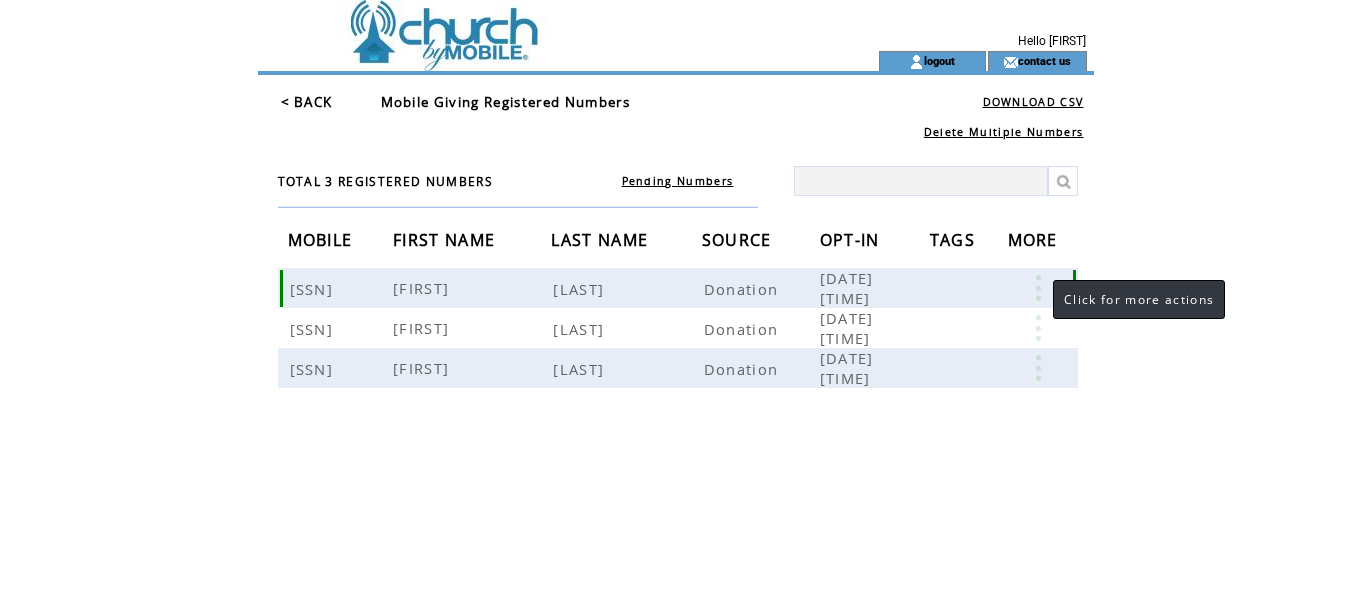 click at bounding box center (1038, 288) 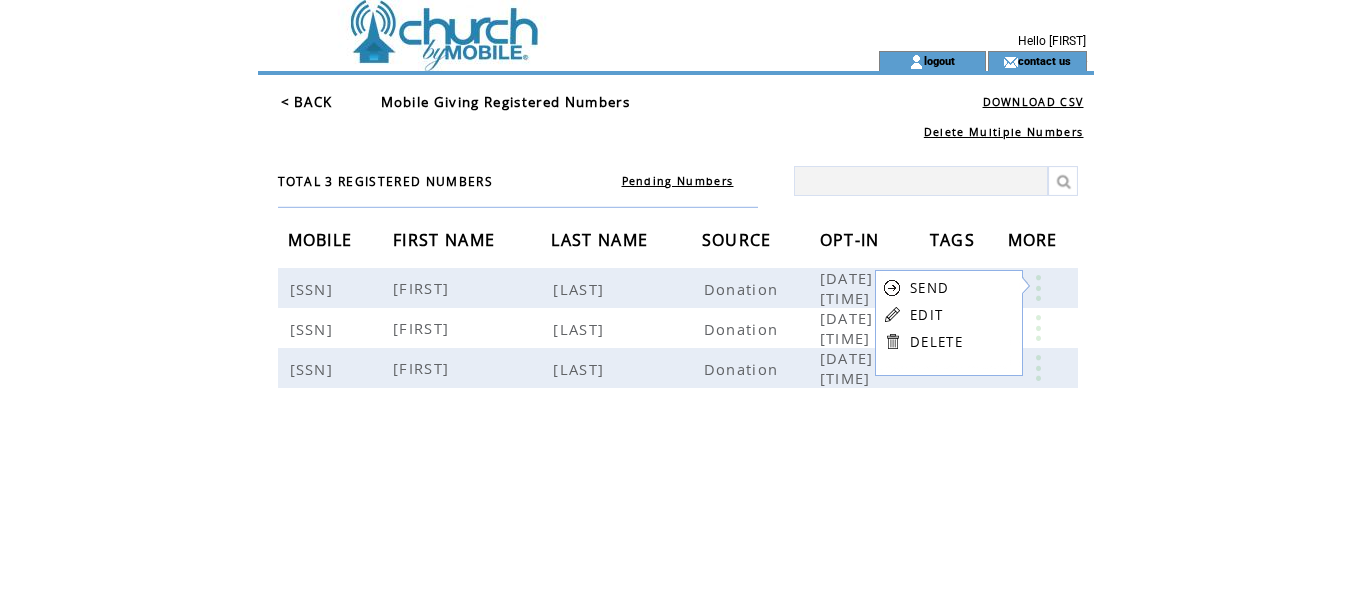 click on "< BACK" at bounding box center [307, 102] 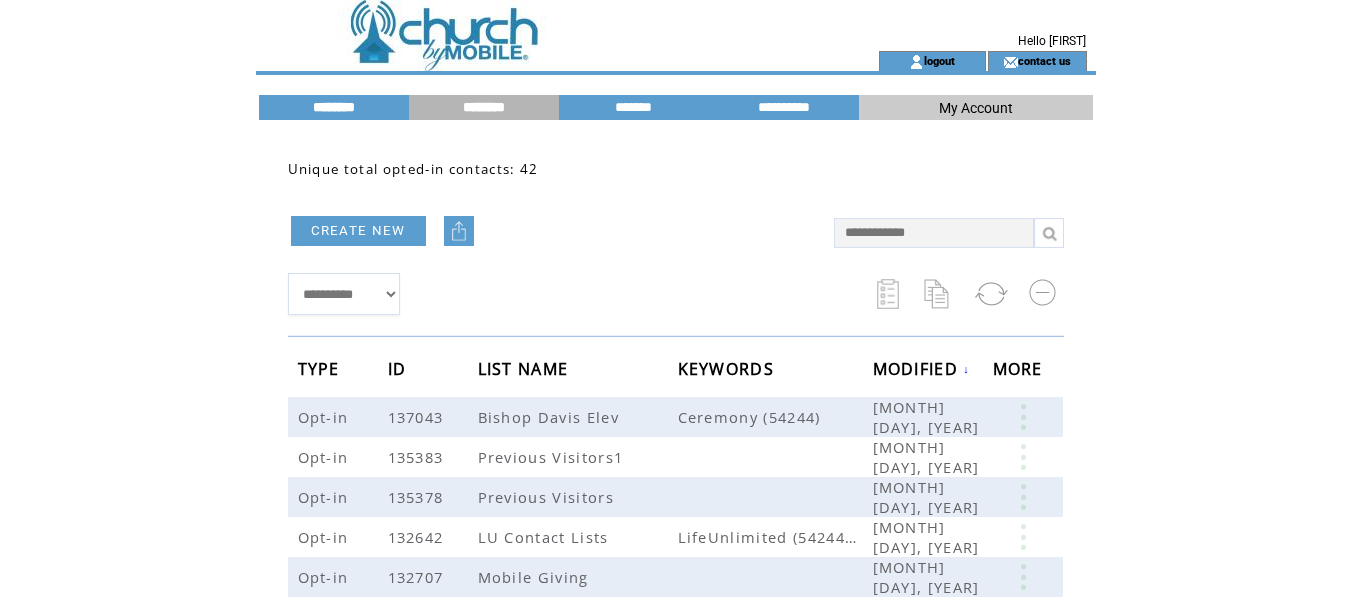 scroll, scrollTop: 0, scrollLeft: 0, axis: both 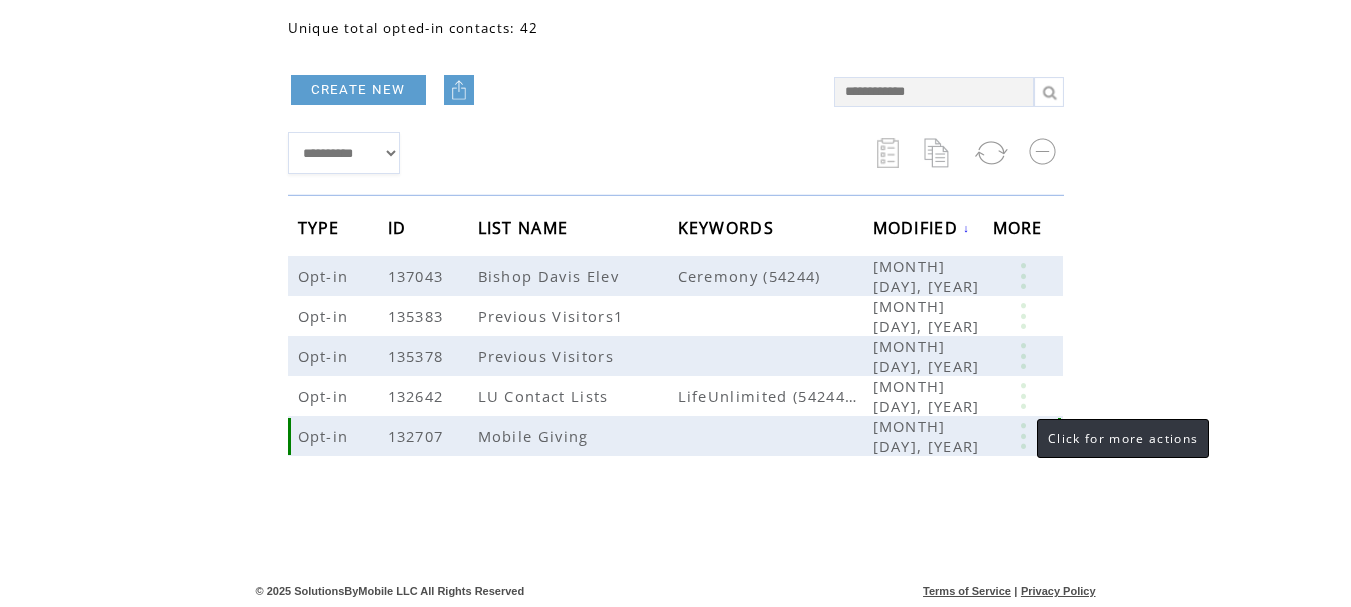click at bounding box center (1023, 436) 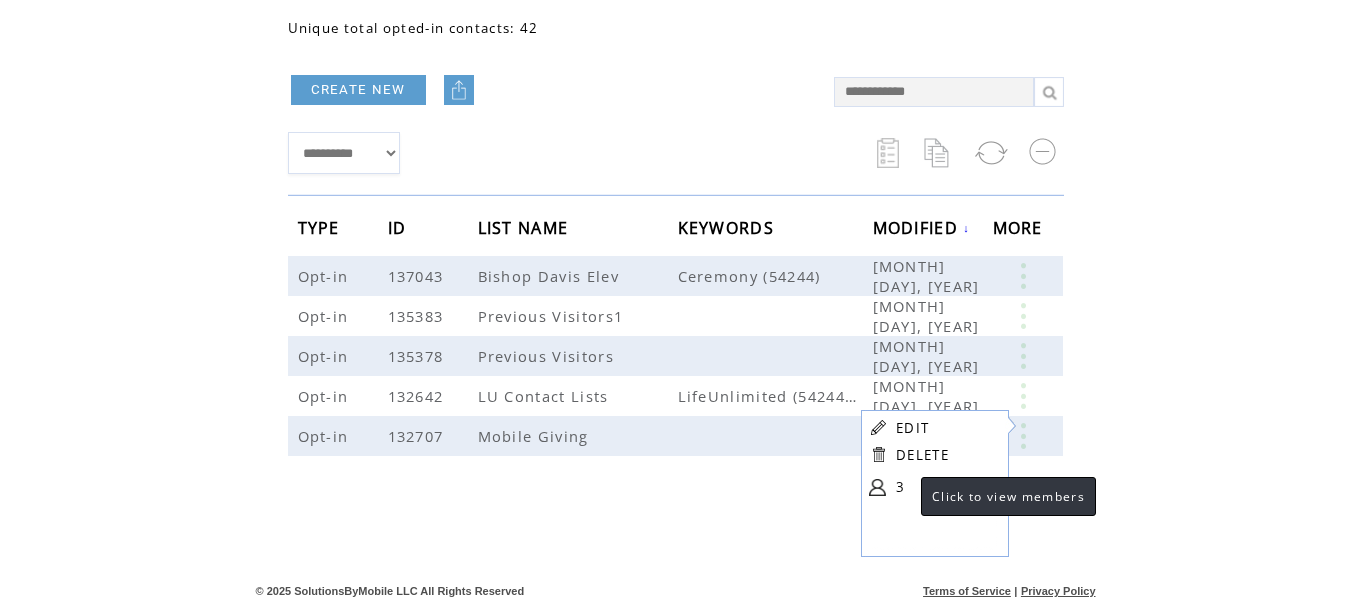 click on "3" at bounding box center (946, 487) 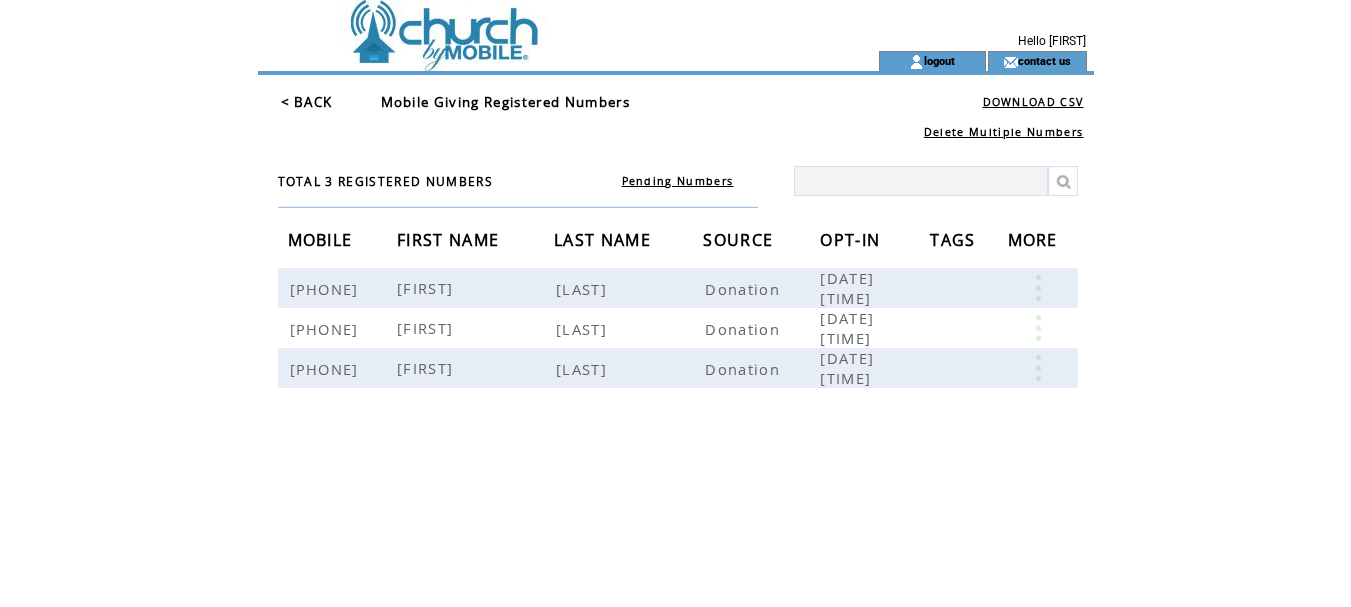 scroll, scrollTop: 0, scrollLeft: 0, axis: both 